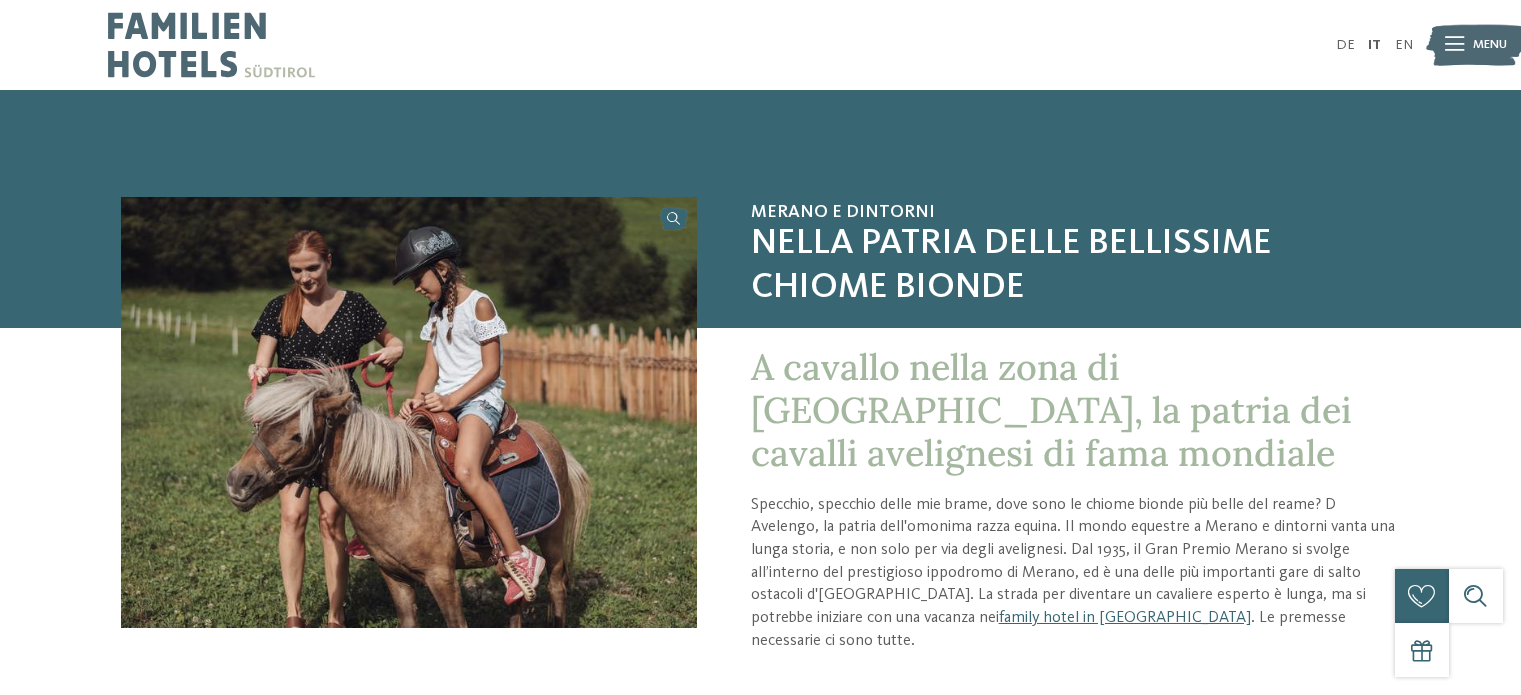 scroll, scrollTop: 0, scrollLeft: 0, axis: both 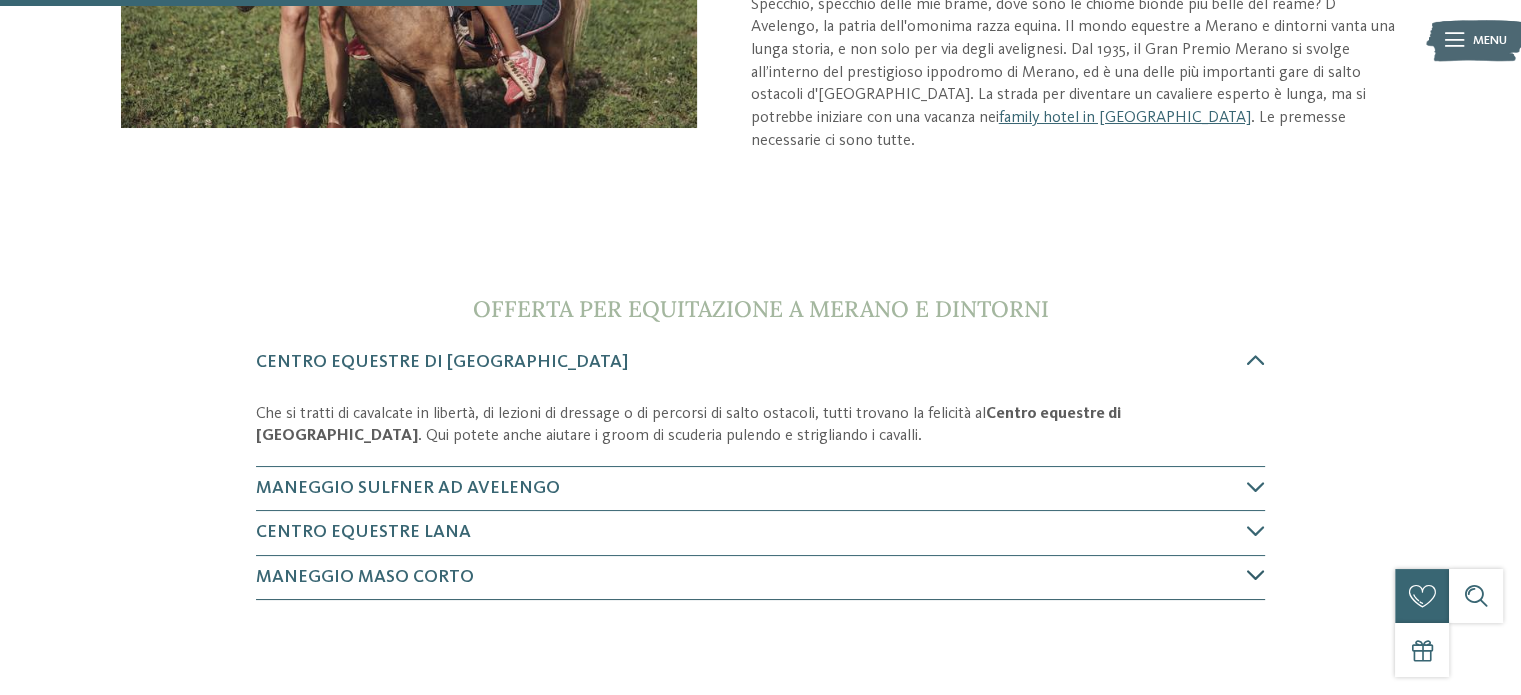 click at bounding box center [1256, 575] 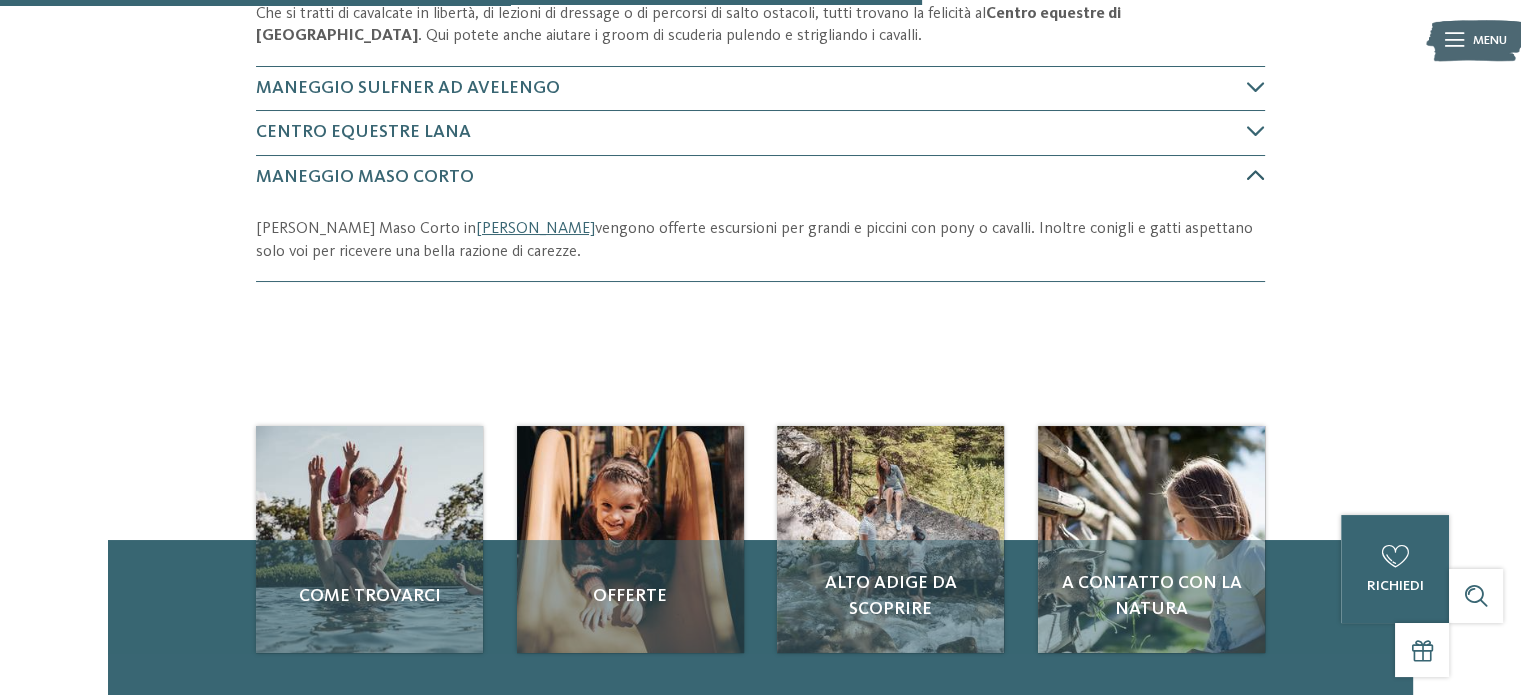 scroll, scrollTop: 944, scrollLeft: 0, axis: vertical 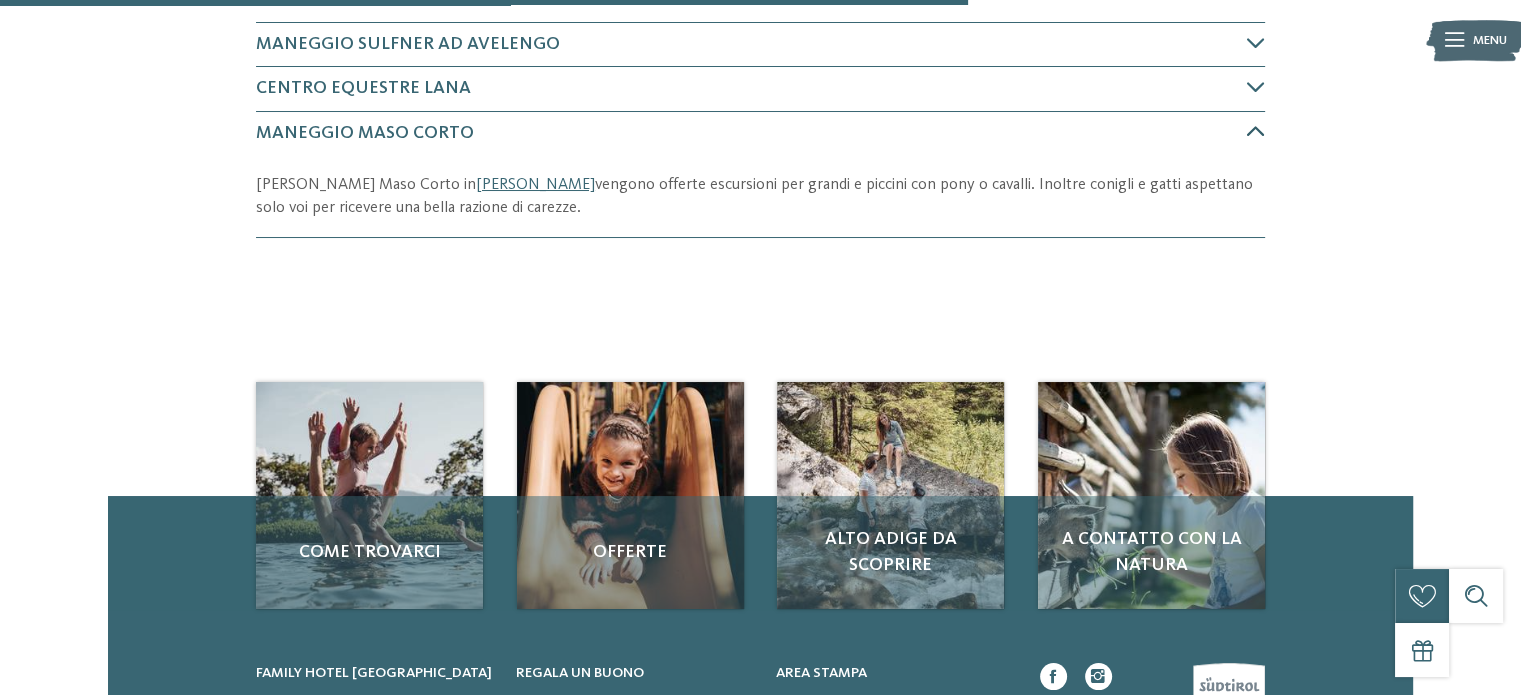 click on "Maneggio Maso Corto" at bounding box center (365, 133) 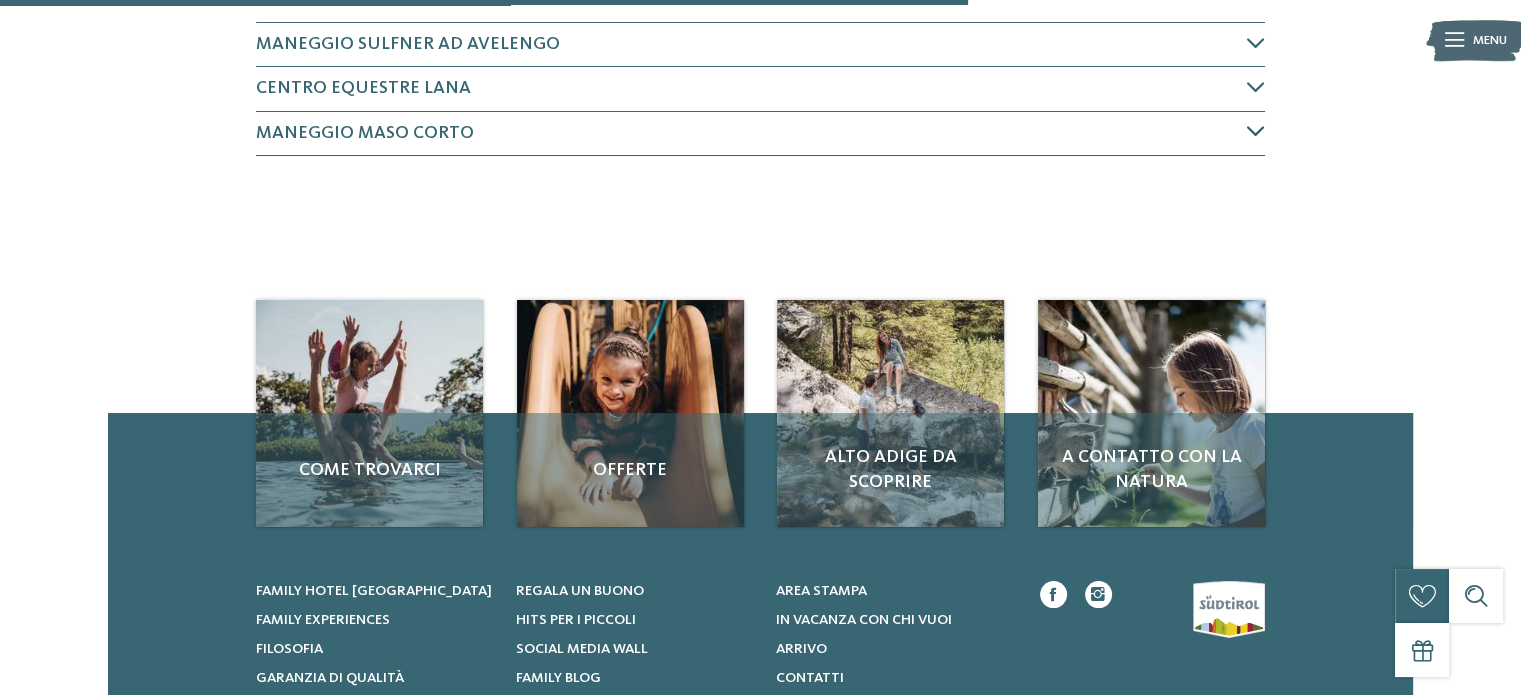click on "Maneggio Maso Corto" at bounding box center [365, 133] 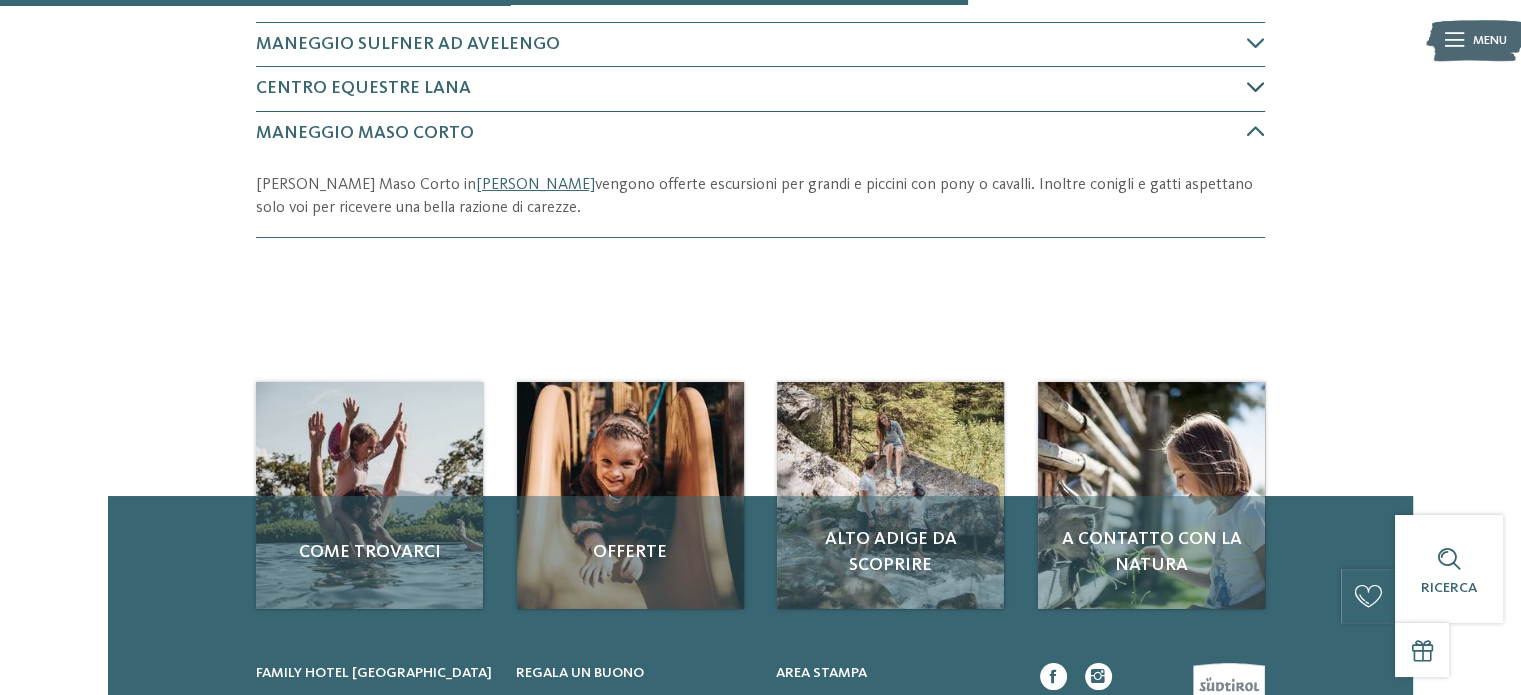click on "Centro Equestre Lana" at bounding box center [363, 88] 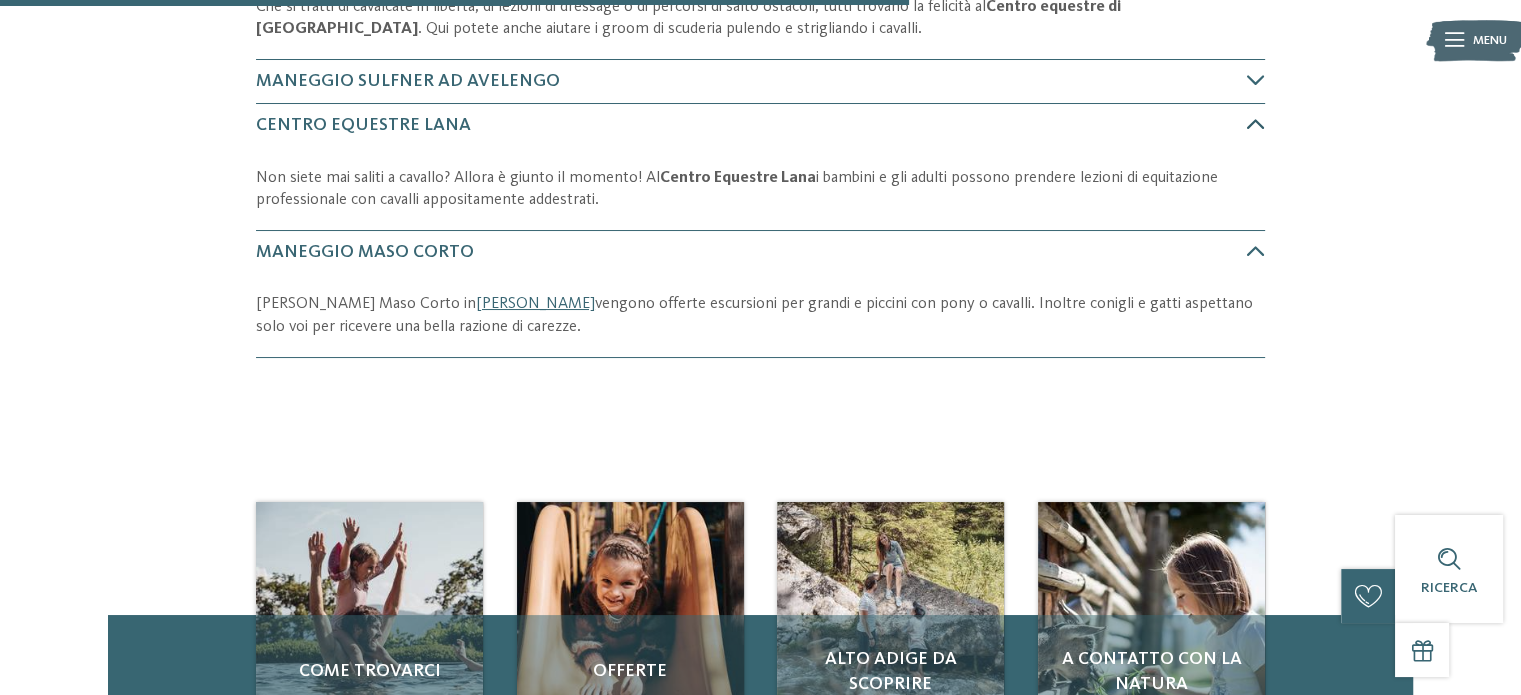 scroll, scrollTop: 900, scrollLeft: 0, axis: vertical 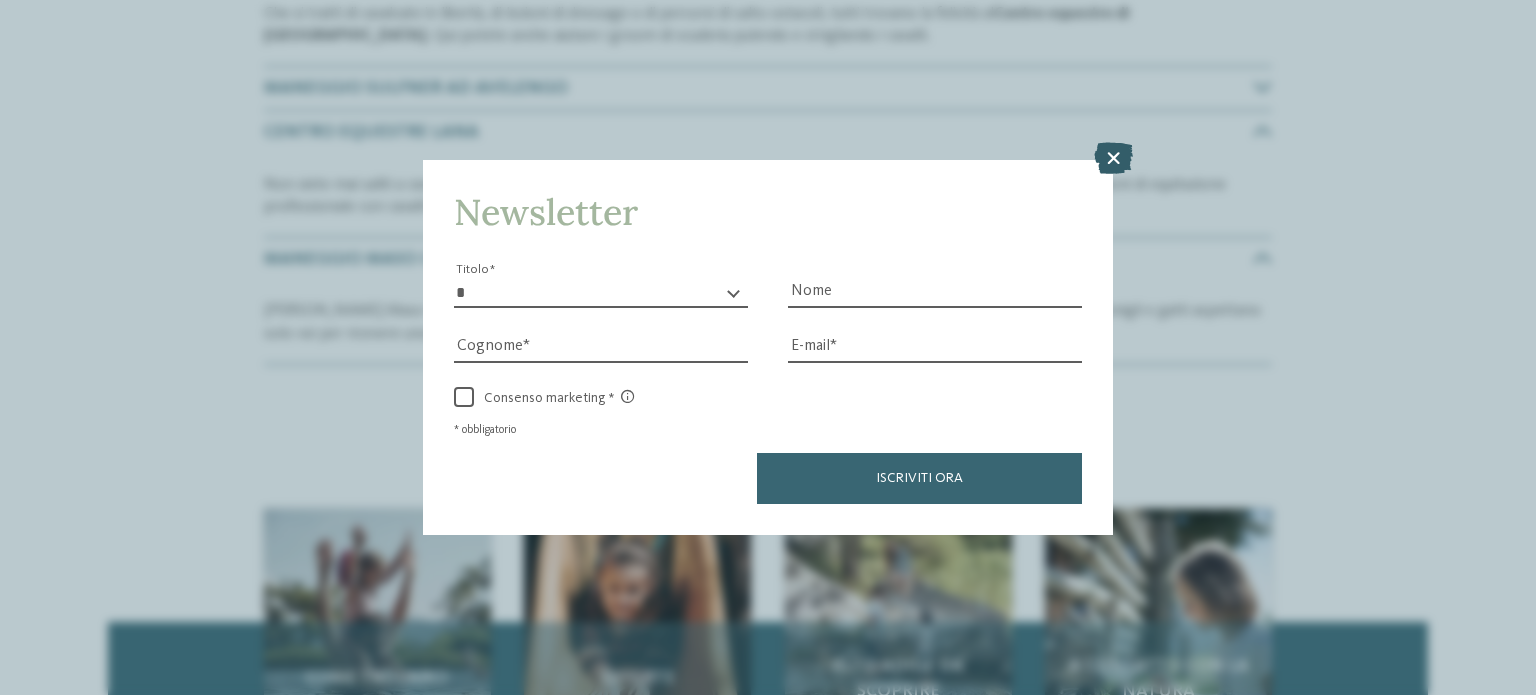 click at bounding box center [1113, 158] 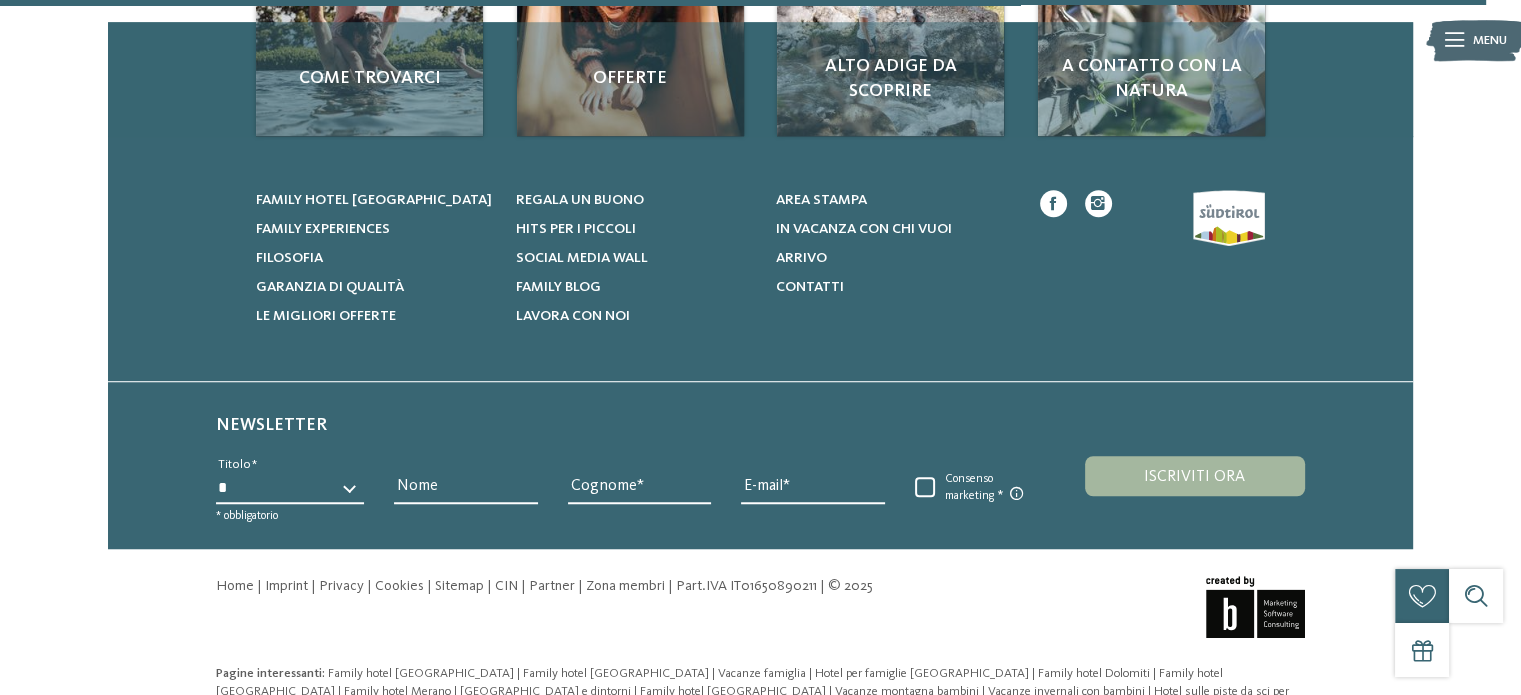 scroll, scrollTop: 1565, scrollLeft: 0, axis: vertical 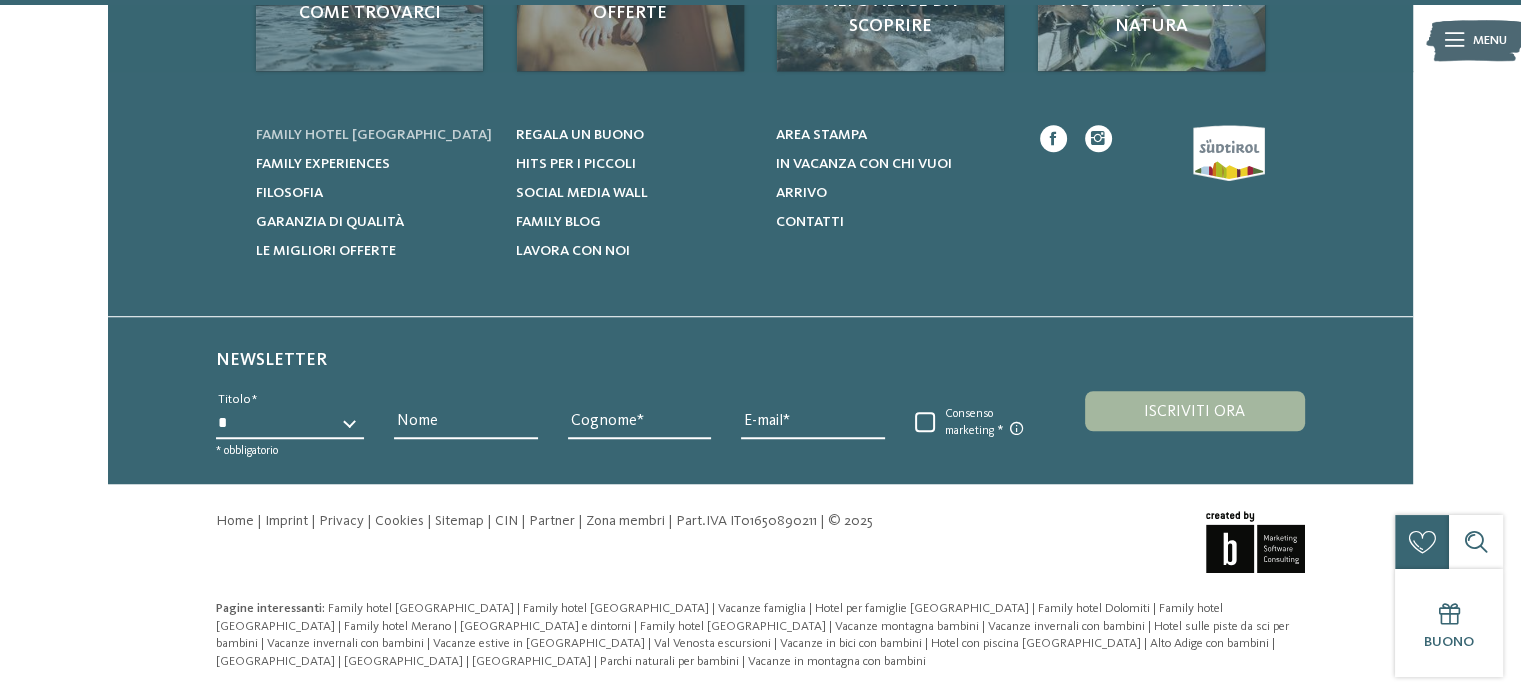 click on "Family hotel [GEOGRAPHIC_DATA]" at bounding box center (374, 135) 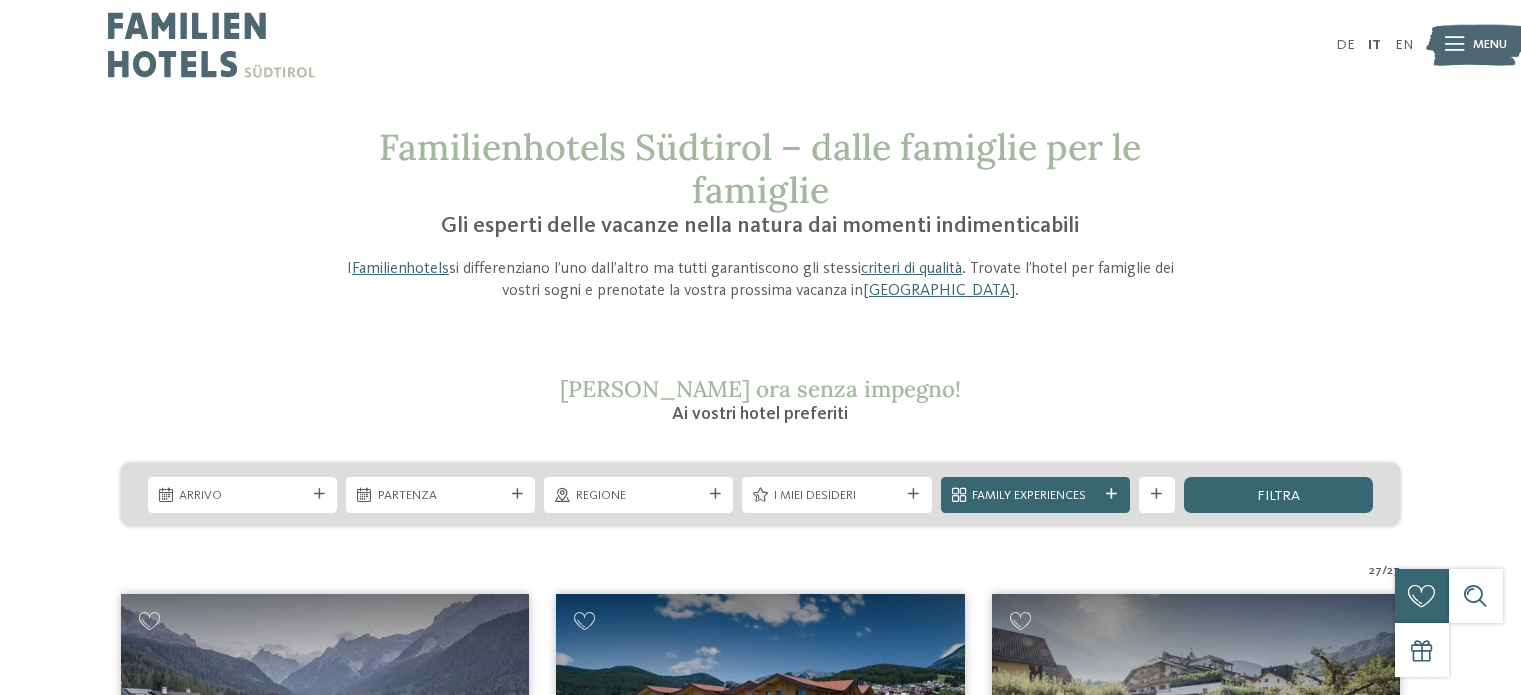 scroll, scrollTop: 0, scrollLeft: 0, axis: both 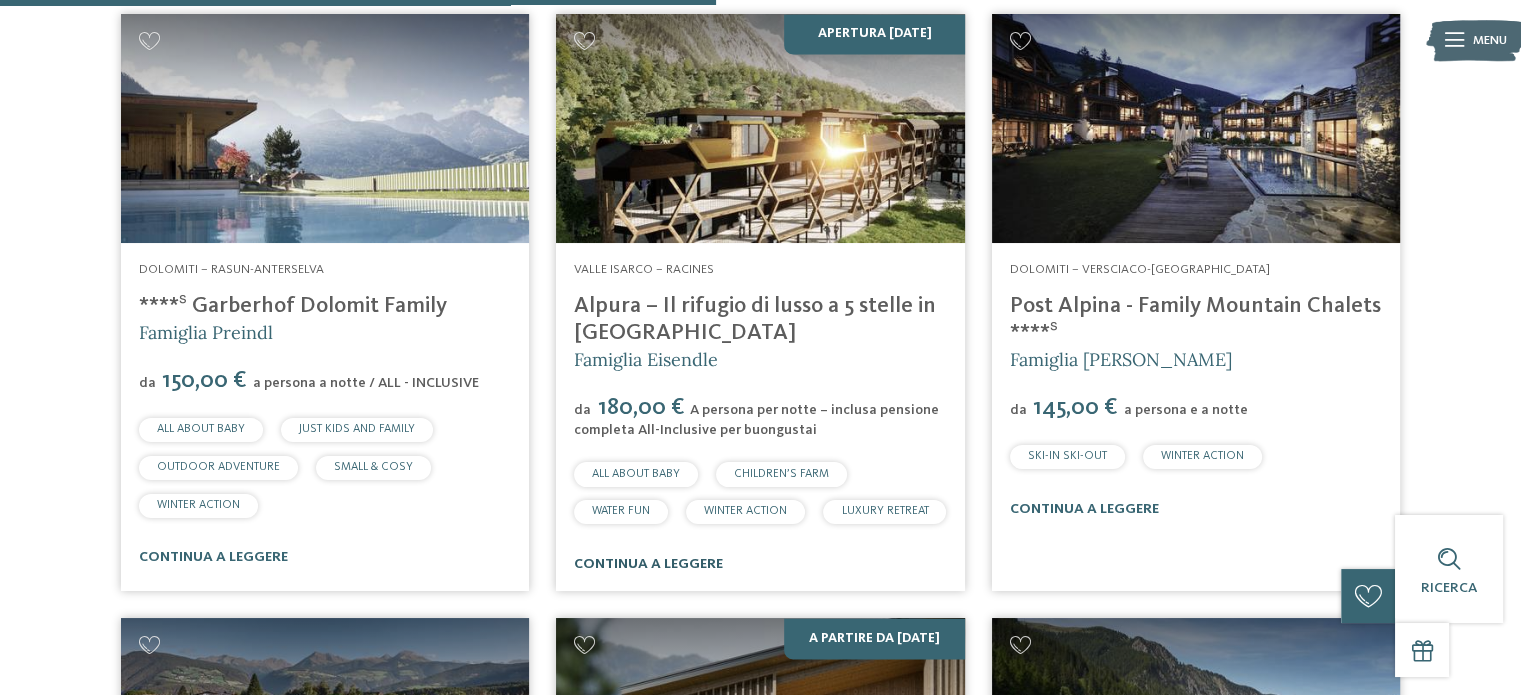 click on "continua a leggere" at bounding box center [648, 564] 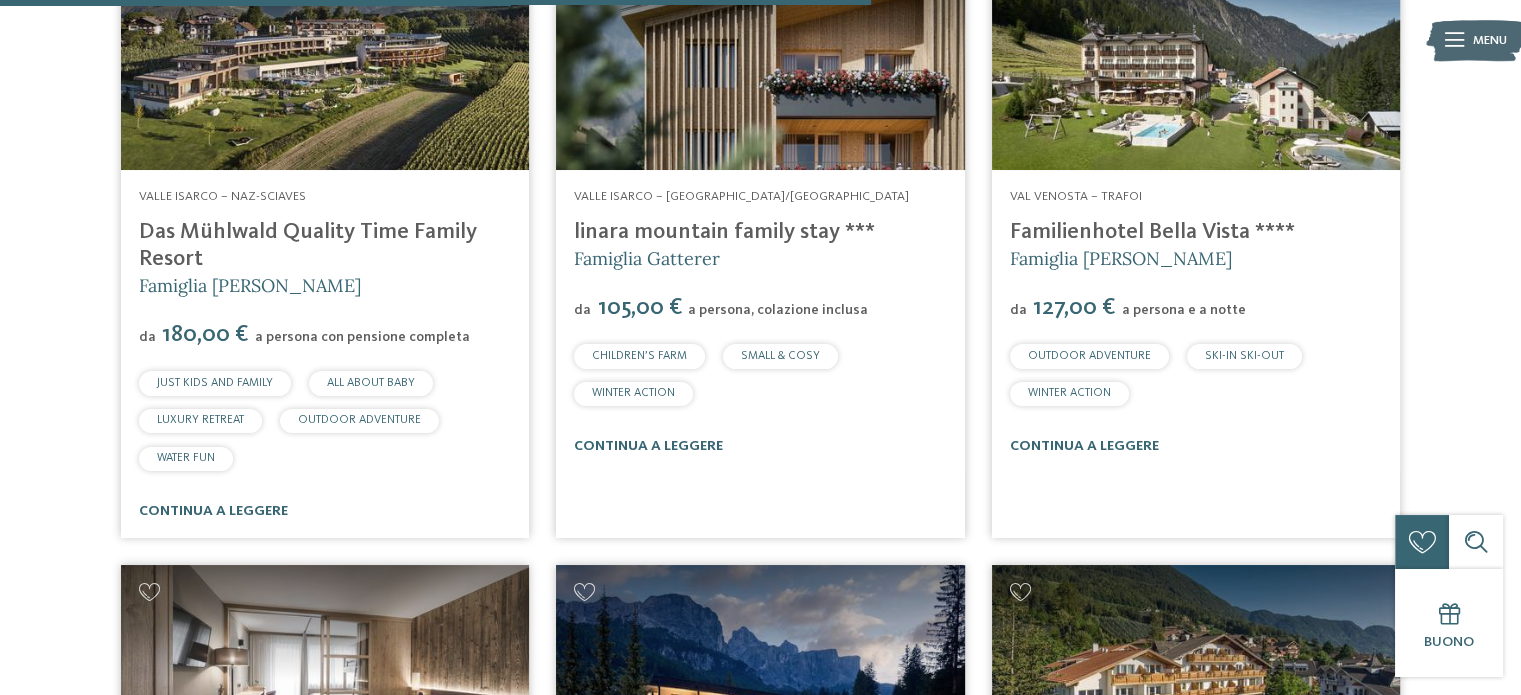 scroll, scrollTop: 3700, scrollLeft: 0, axis: vertical 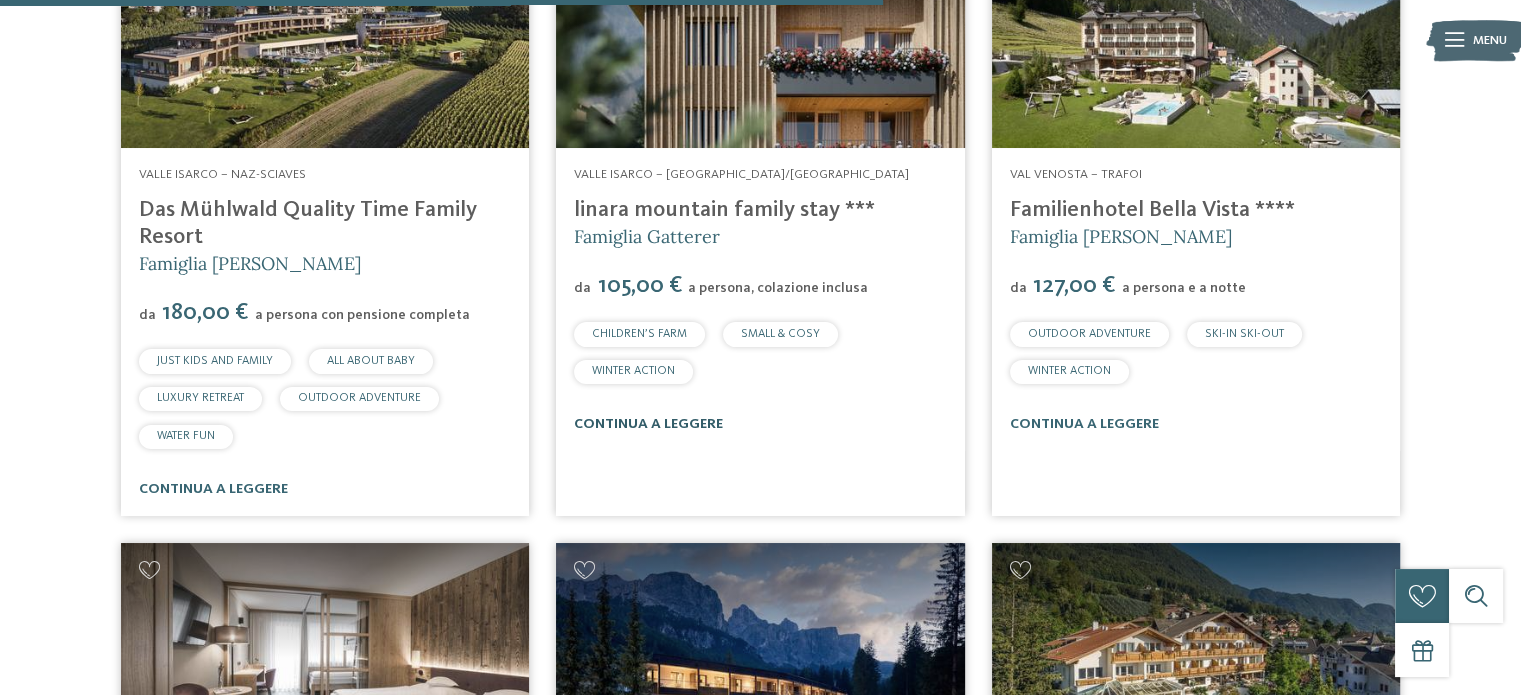 click on "continua a leggere" at bounding box center [648, 424] 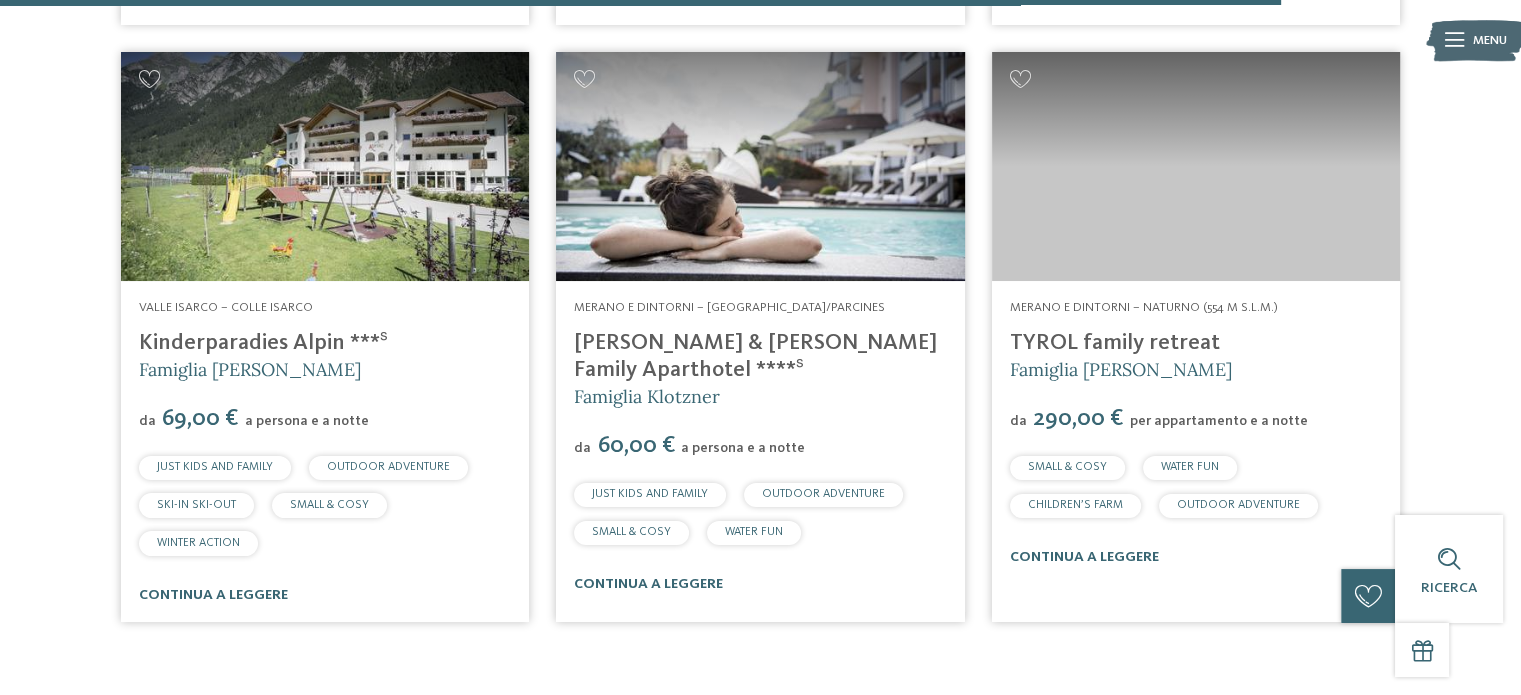 scroll, scrollTop: 5400, scrollLeft: 0, axis: vertical 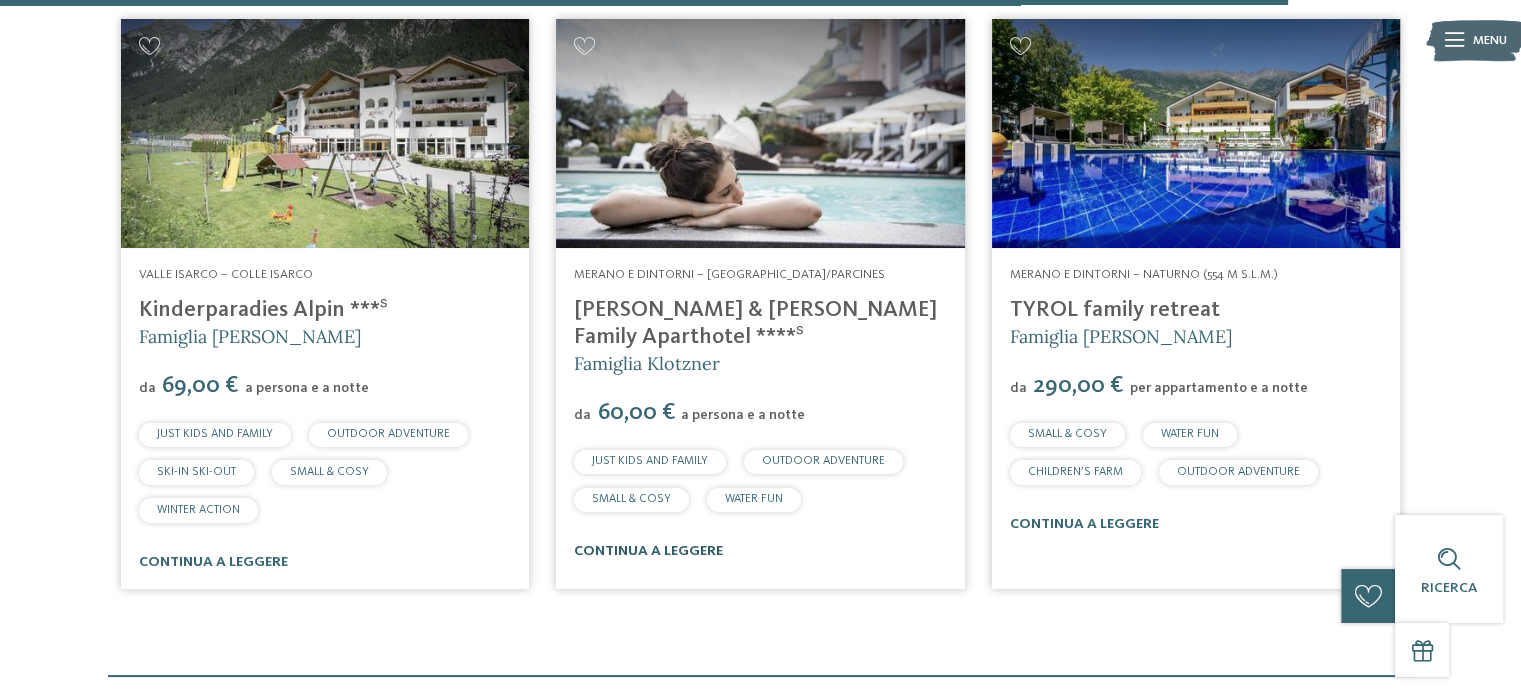 click on "continua a leggere" at bounding box center (648, 551) 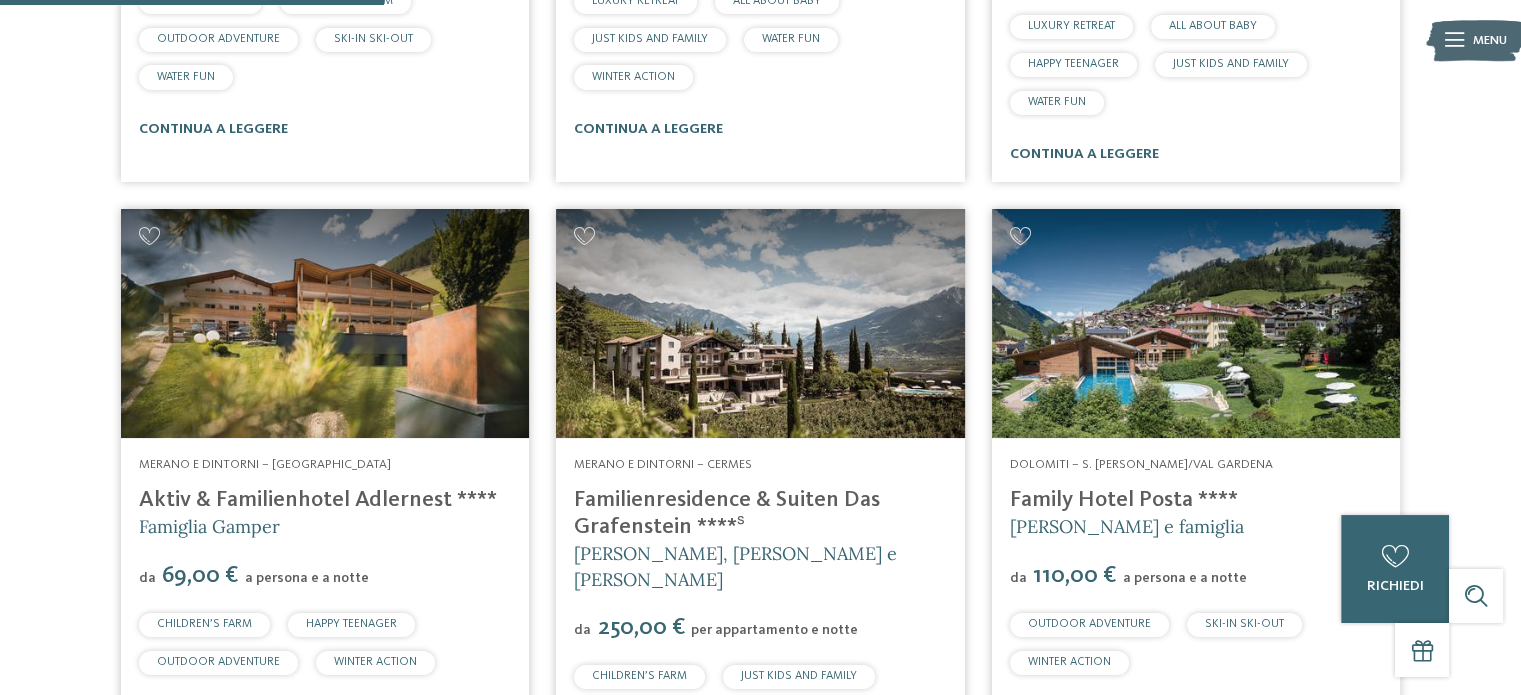 scroll, scrollTop: 1700, scrollLeft: 0, axis: vertical 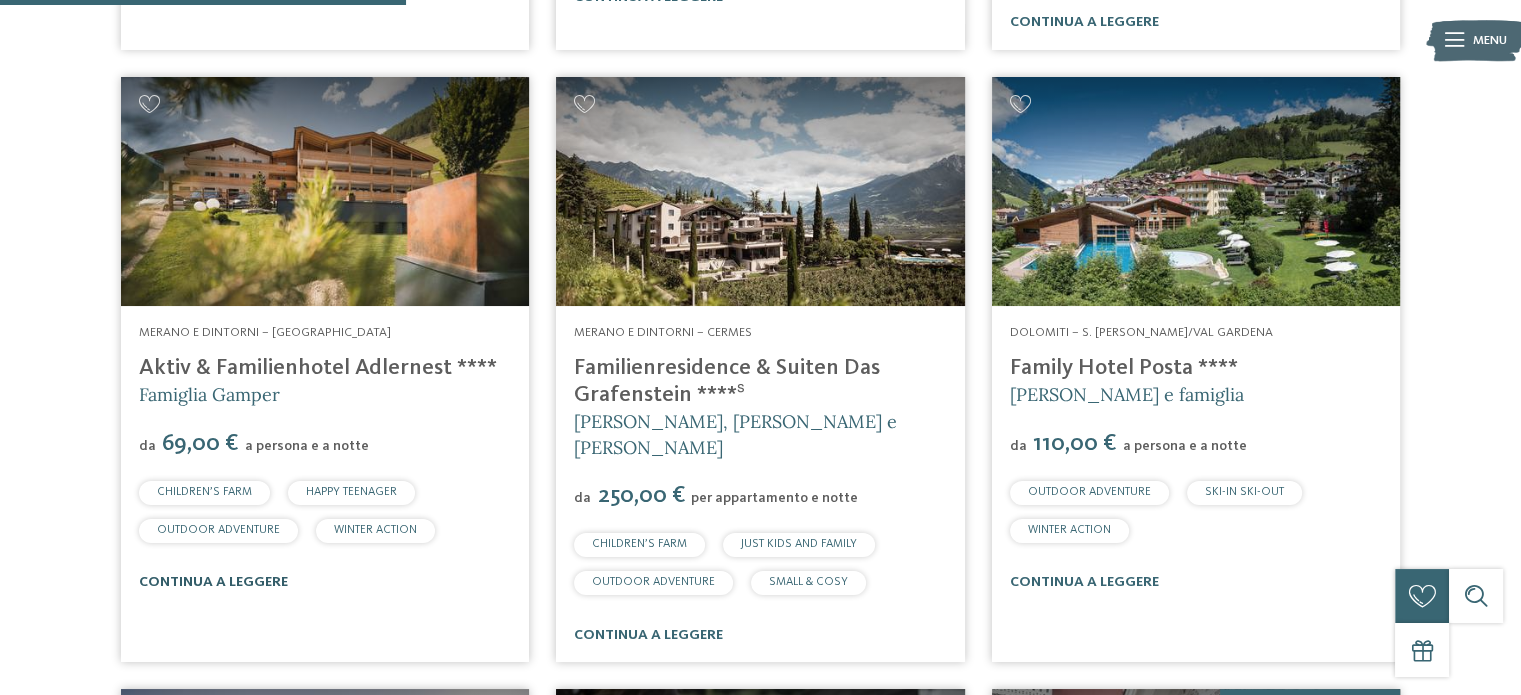click on "continua a leggere" at bounding box center (213, 582) 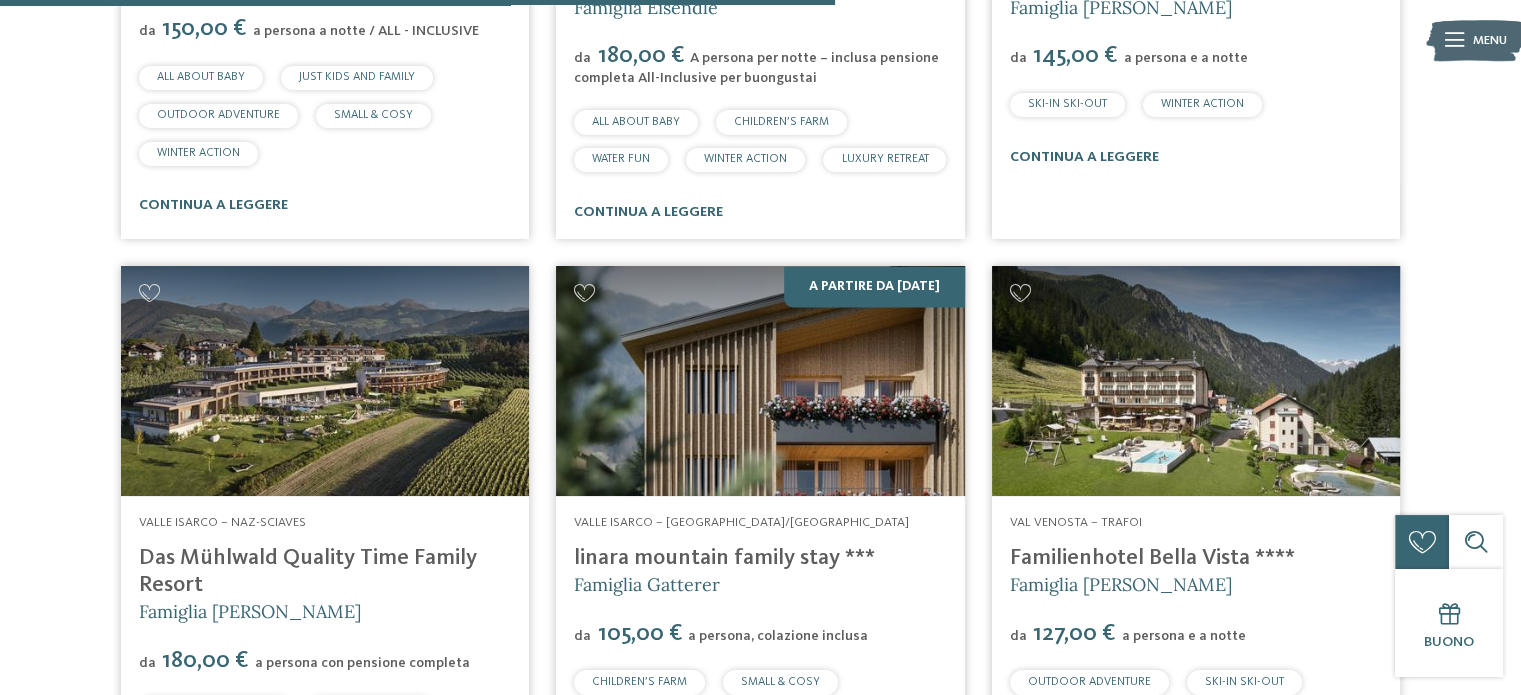 scroll, scrollTop: 3075, scrollLeft: 0, axis: vertical 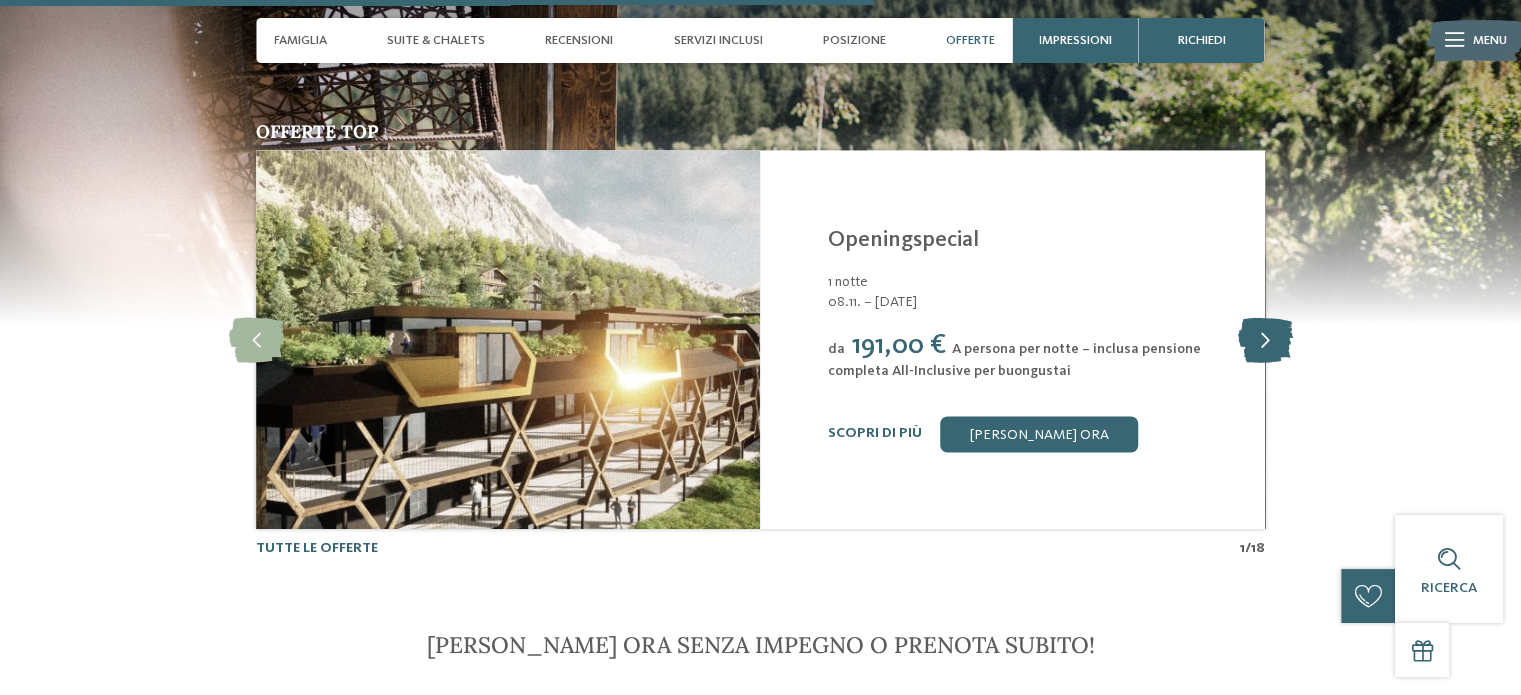 click at bounding box center (1264, 339) 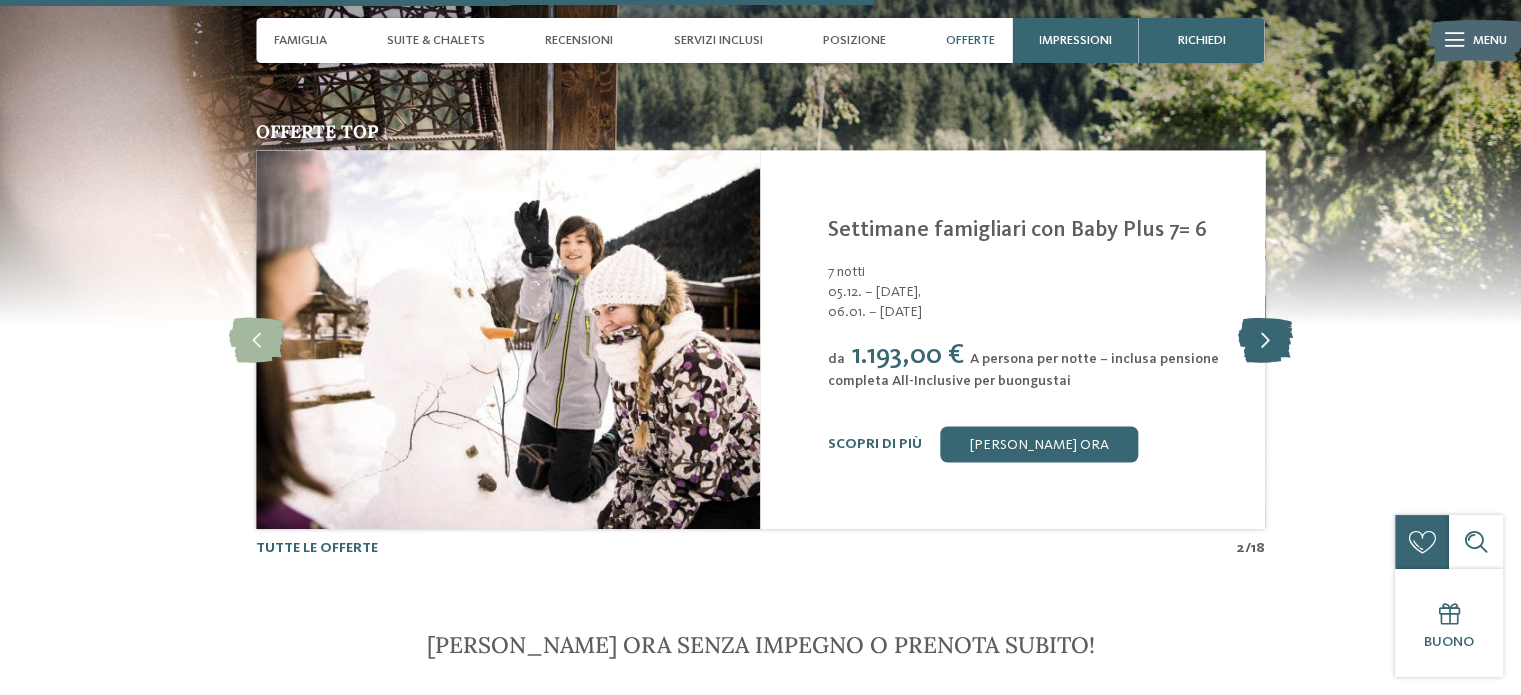click at bounding box center (1264, 339) 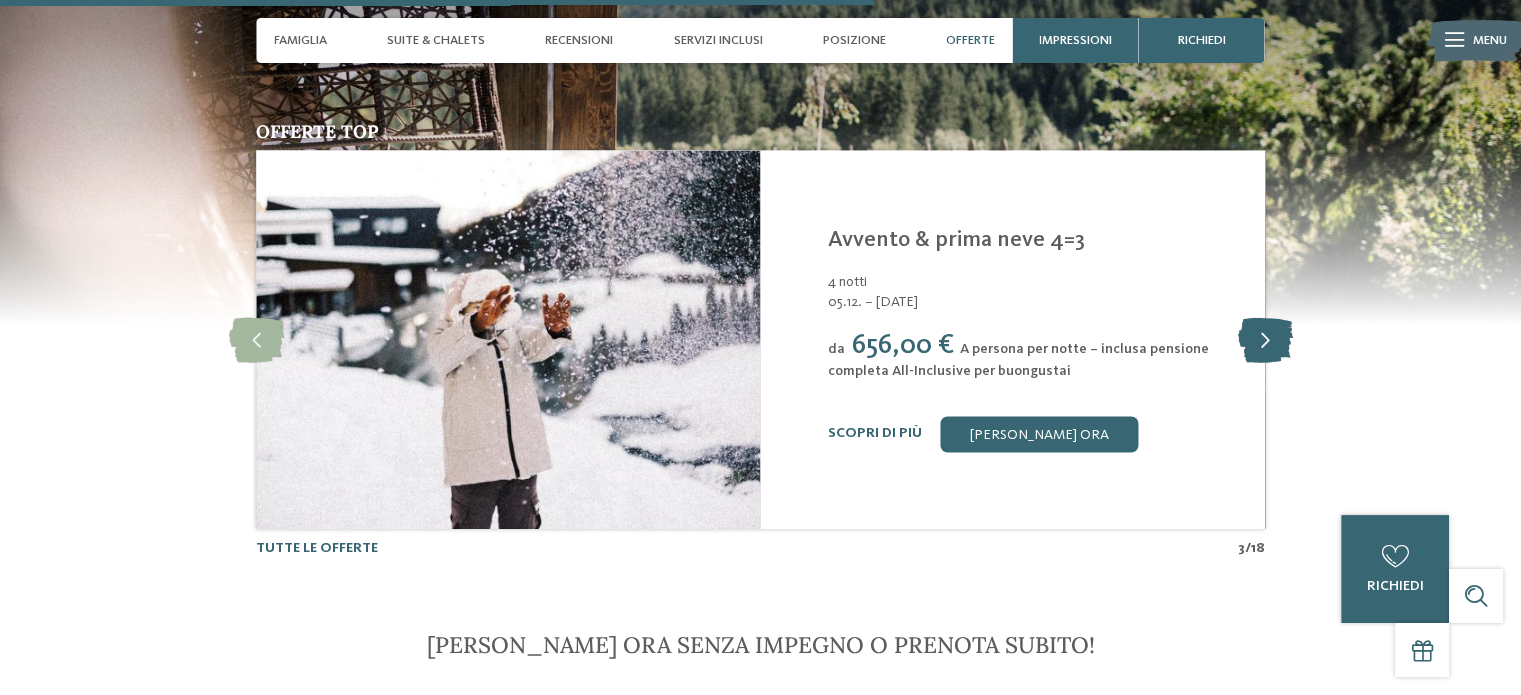 click at bounding box center [1264, 339] 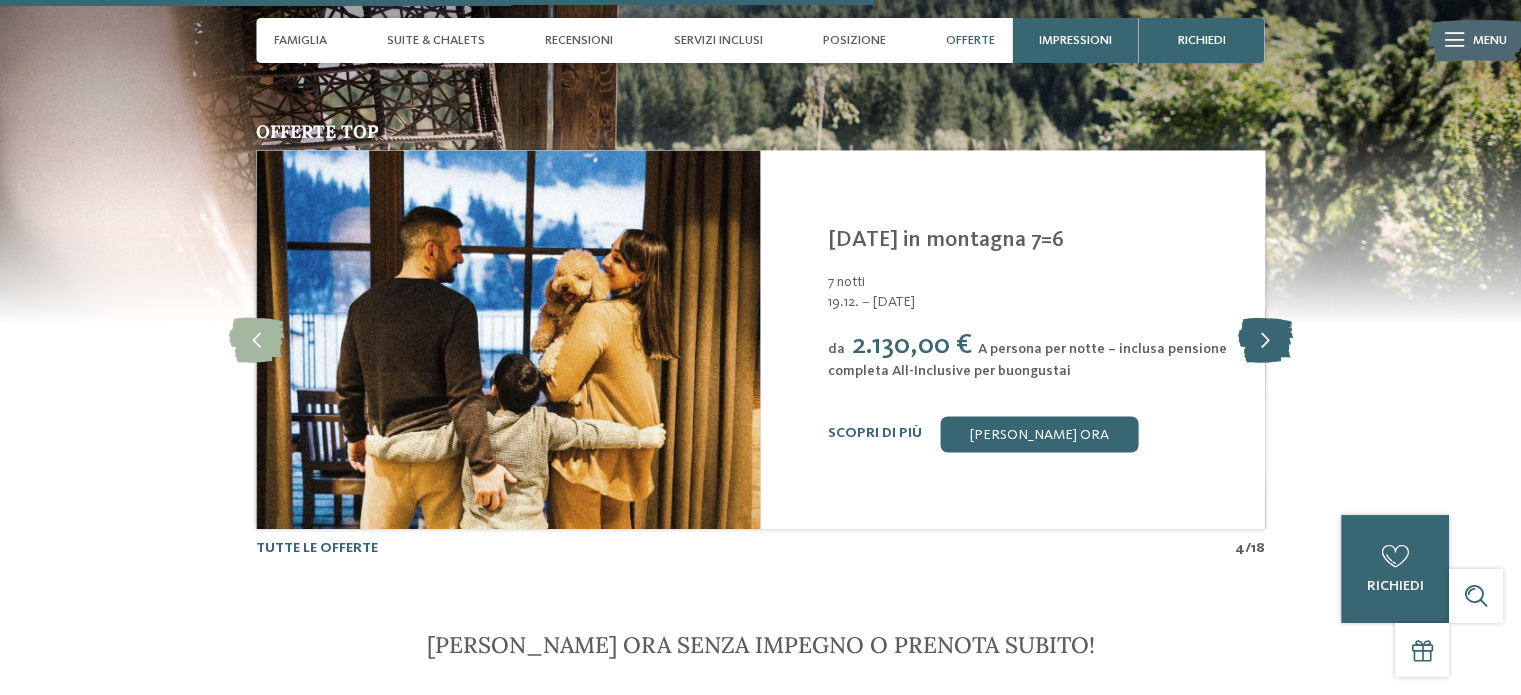 click at bounding box center [1264, 339] 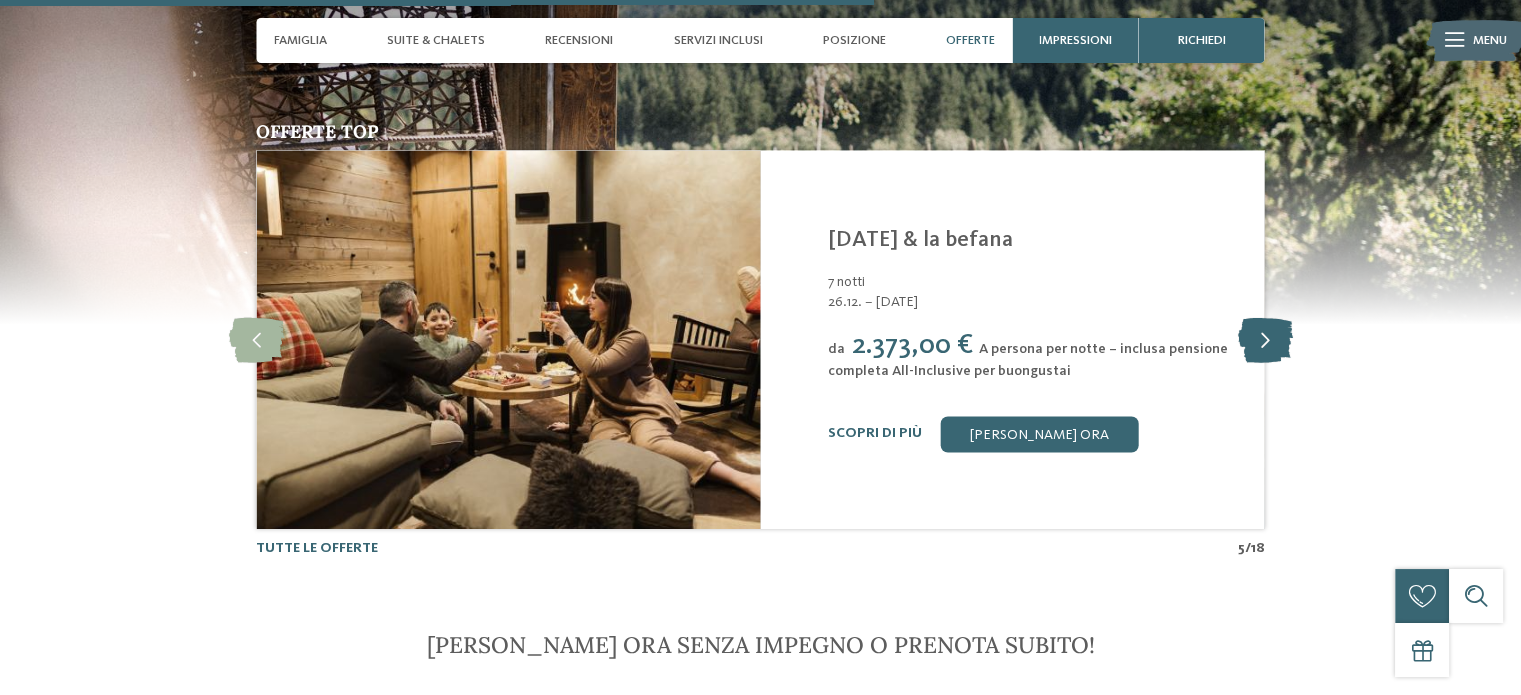click at bounding box center [1264, 339] 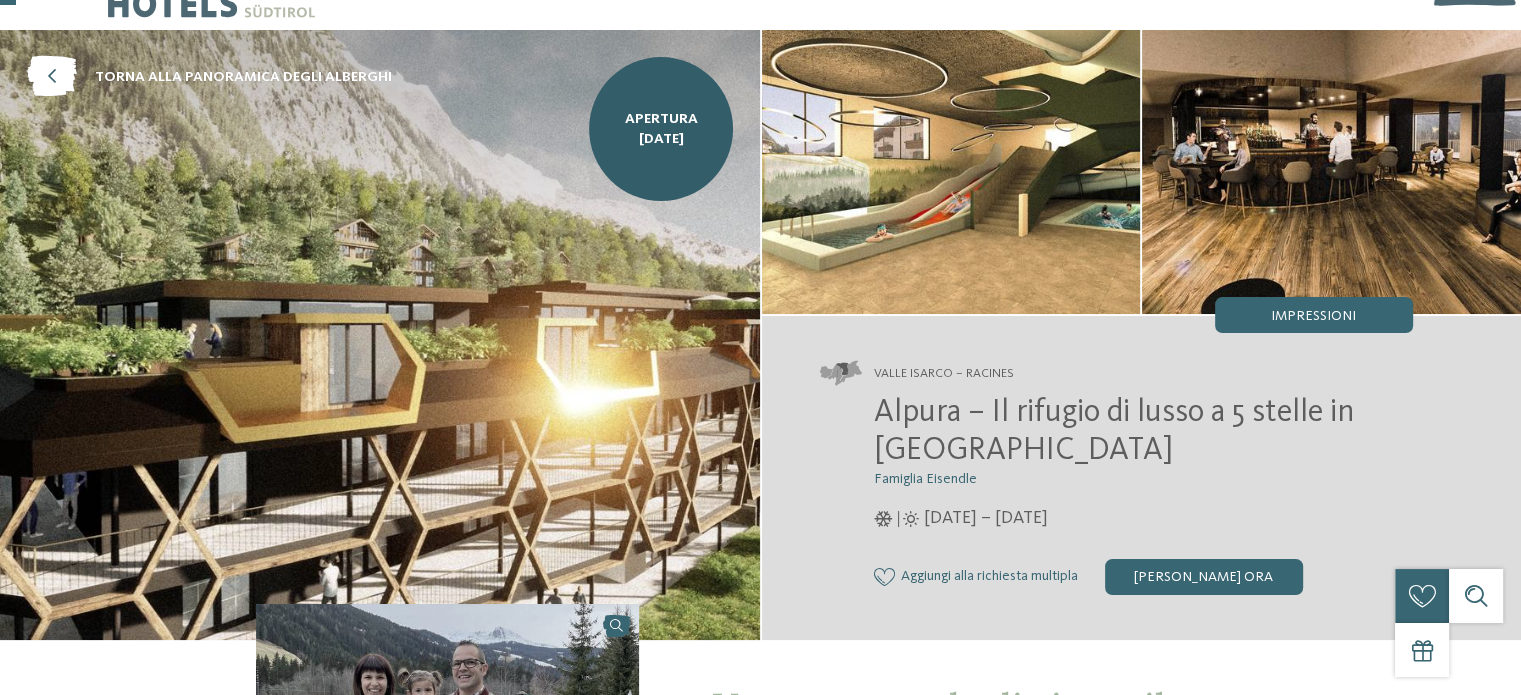 scroll, scrollTop: 0, scrollLeft: 0, axis: both 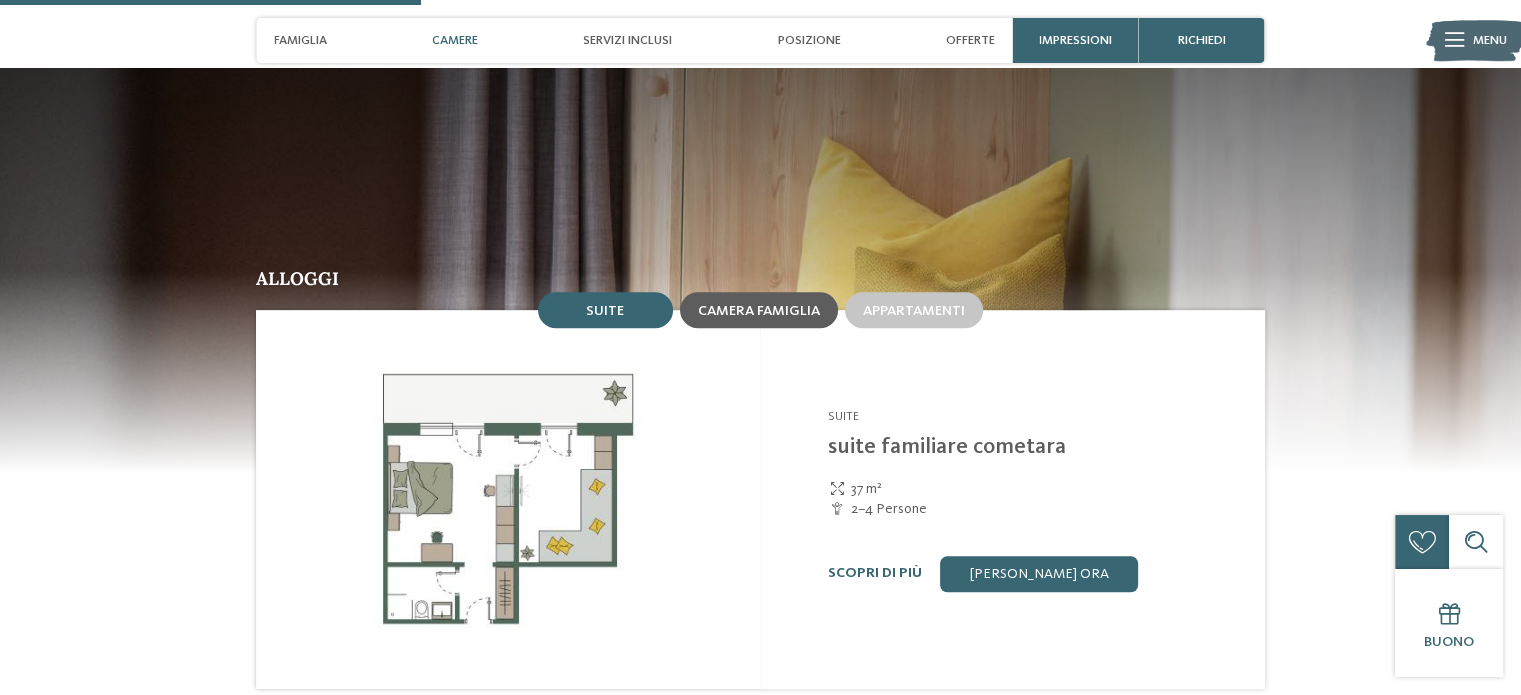 click on "Camera famiglia" at bounding box center [759, 310] 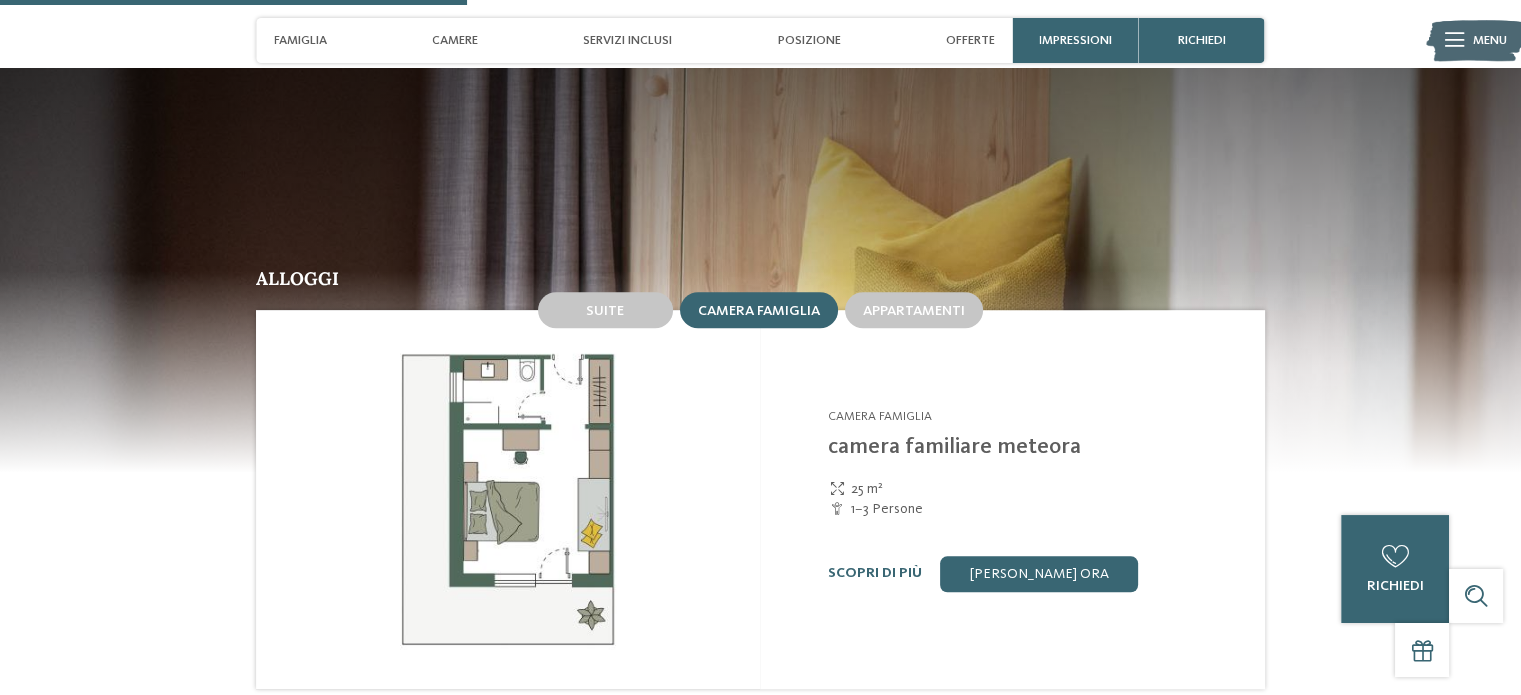 scroll, scrollTop: 1600, scrollLeft: 0, axis: vertical 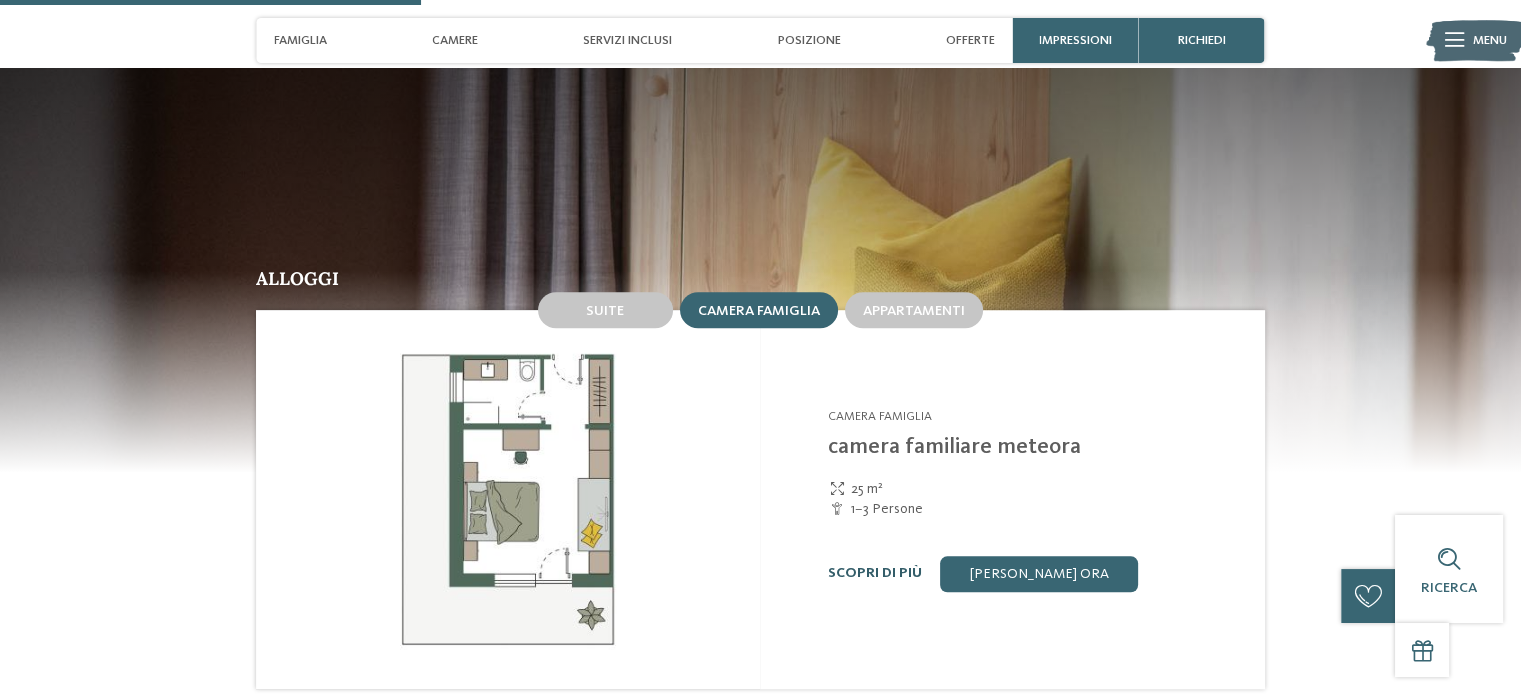 click on "Scopri di più" at bounding box center [875, 573] 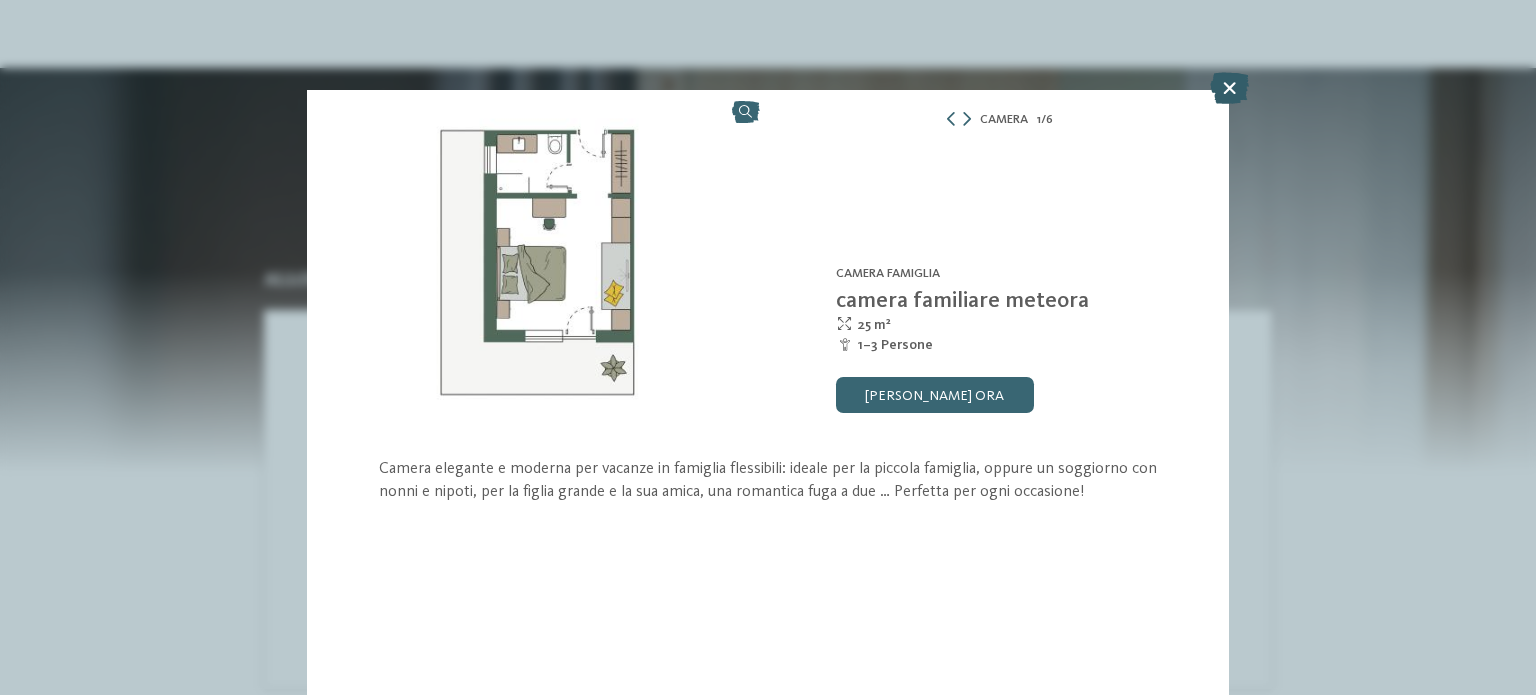 click at bounding box center [1229, 88] 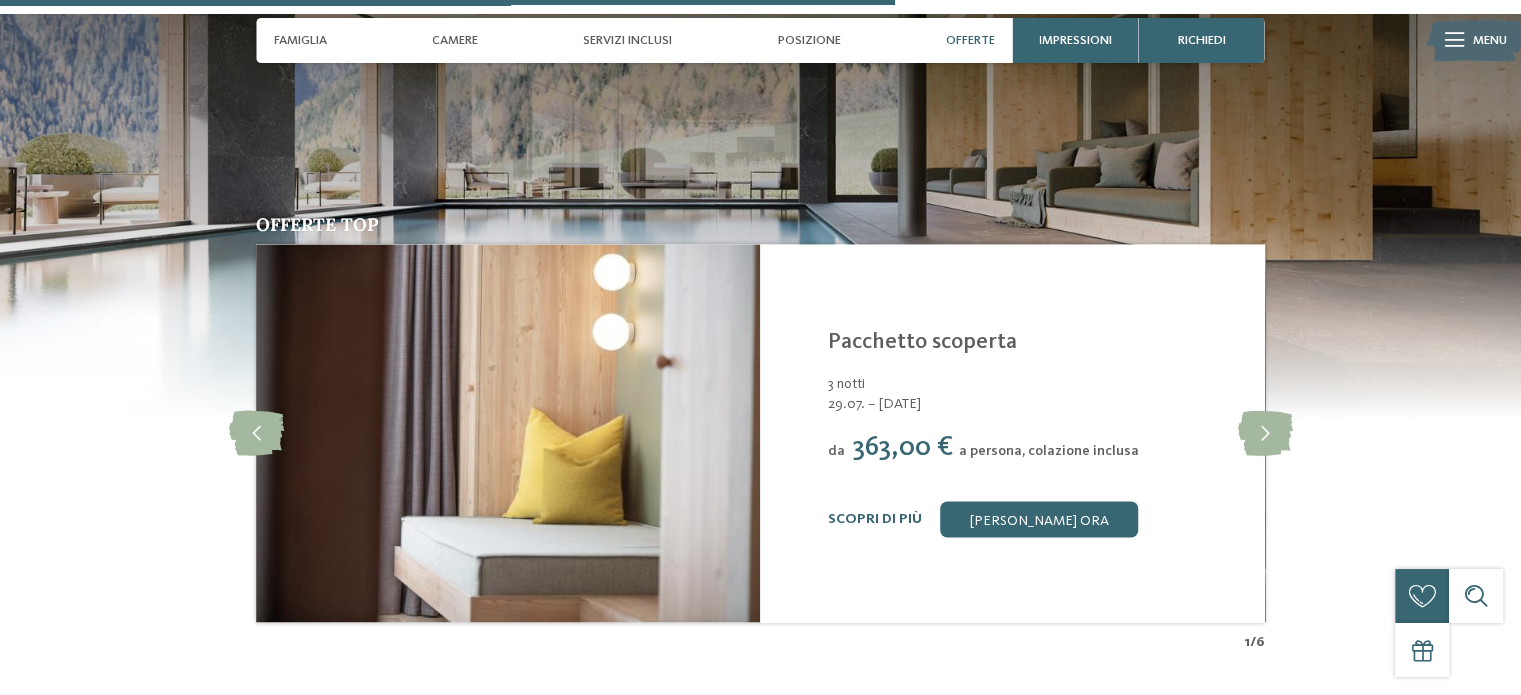 scroll, scrollTop: 3300, scrollLeft: 0, axis: vertical 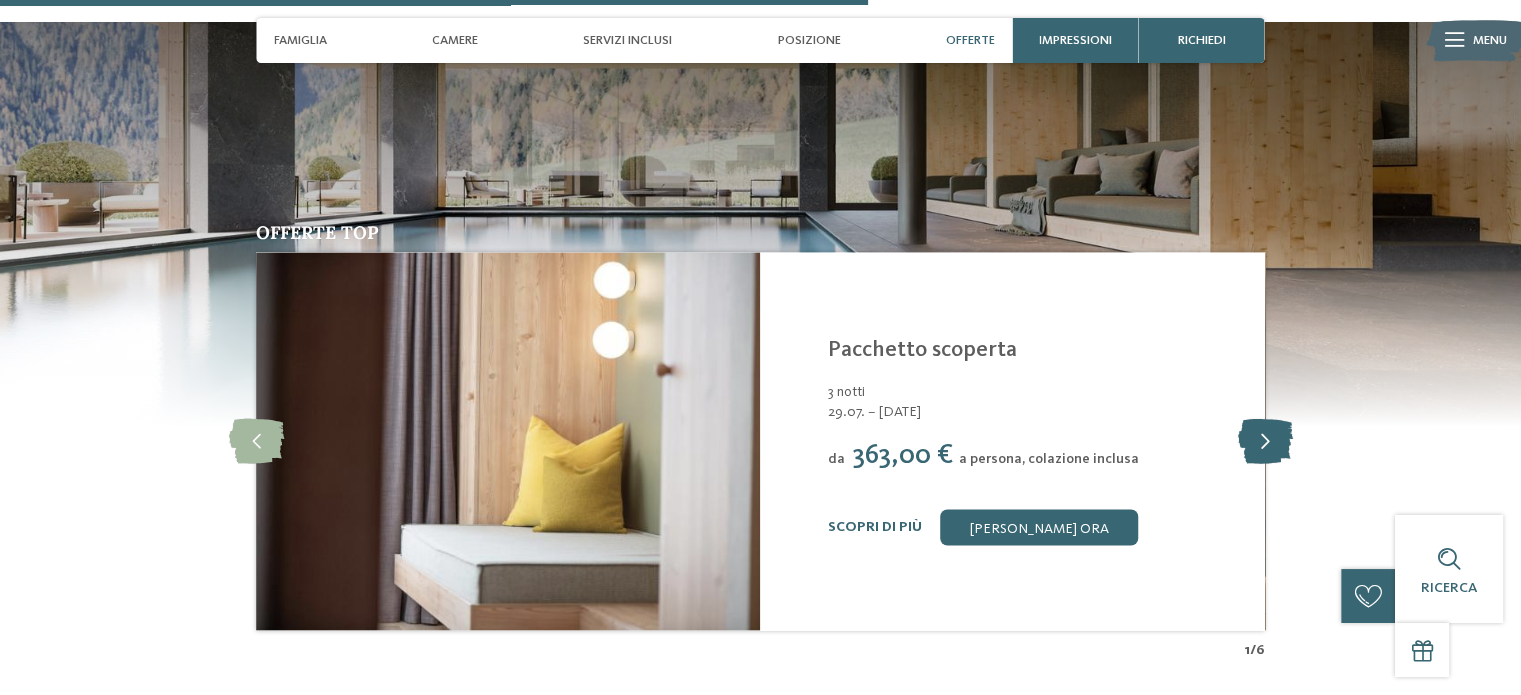 click at bounding box center [1264, 440] 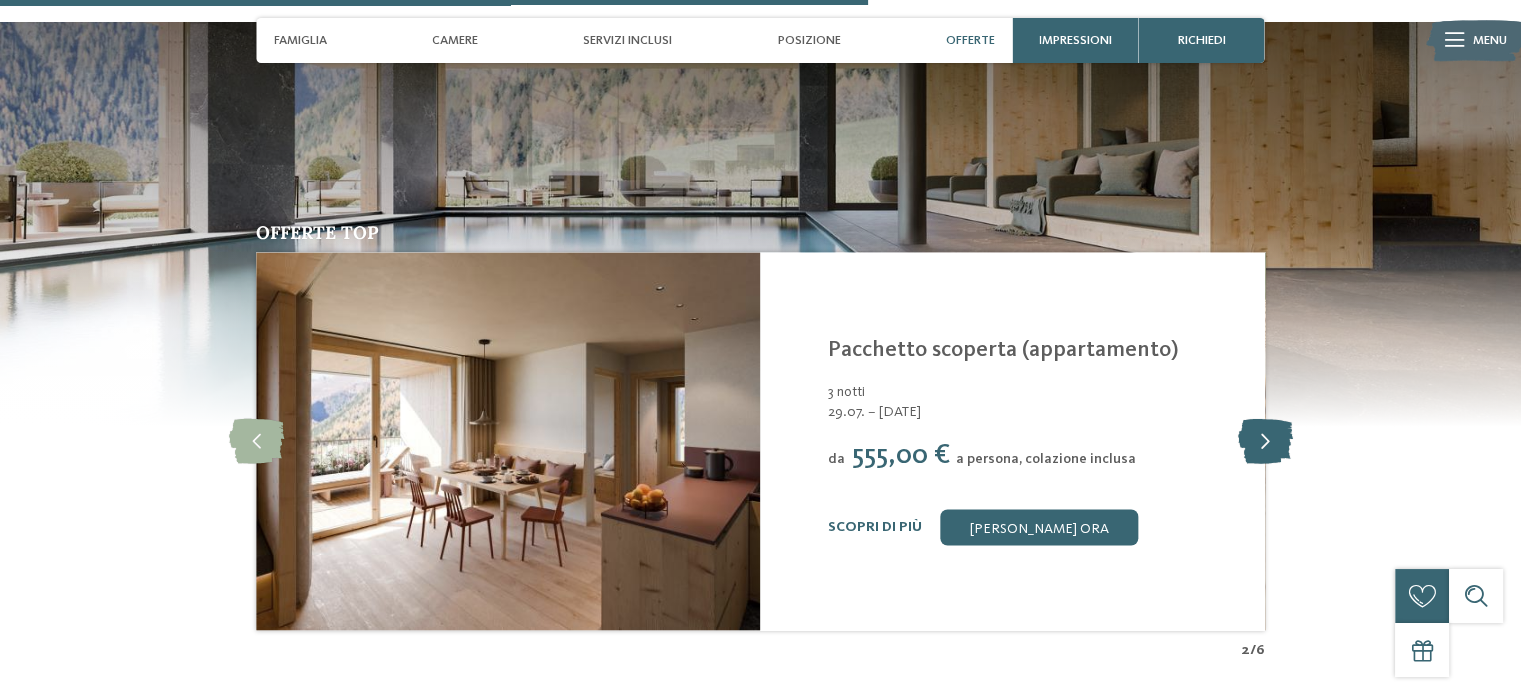 click at bounding box center [1264, 440] 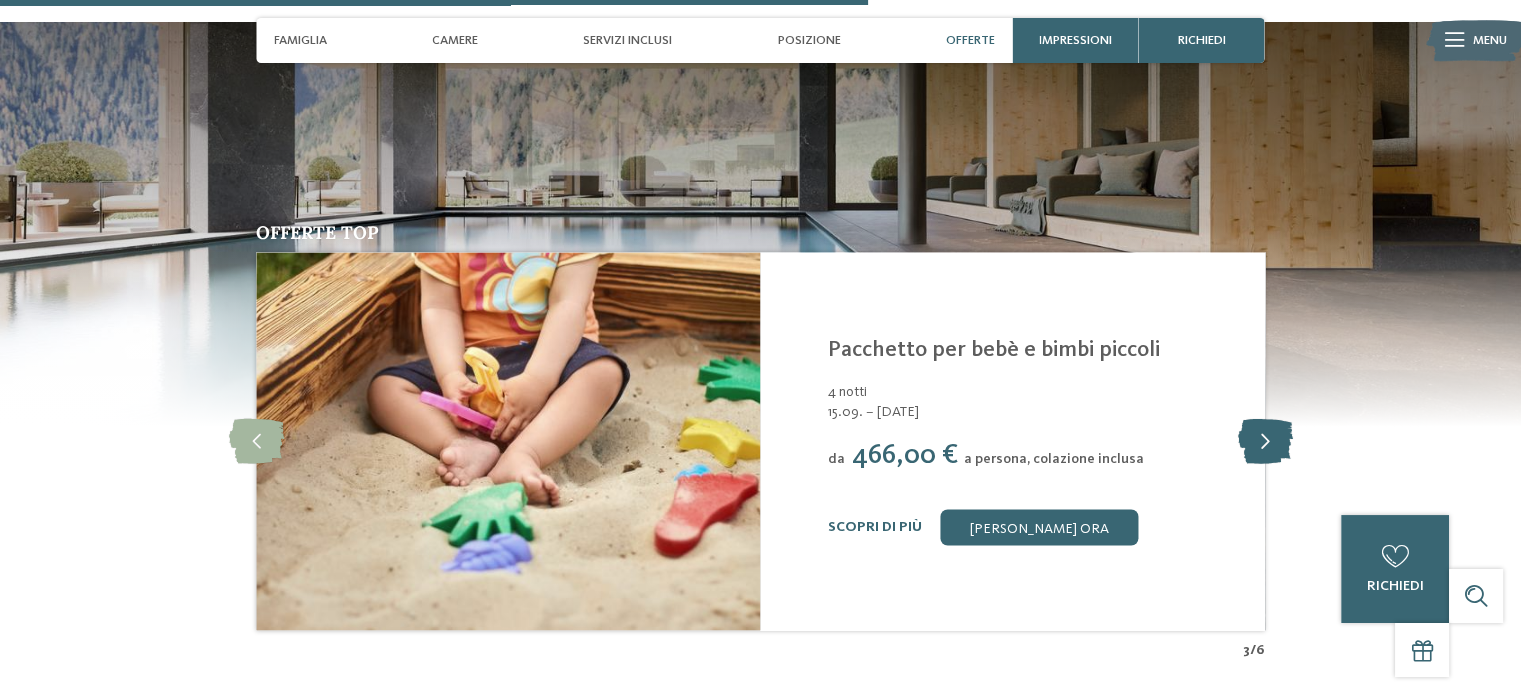 click at bounding box center (1264, 440) 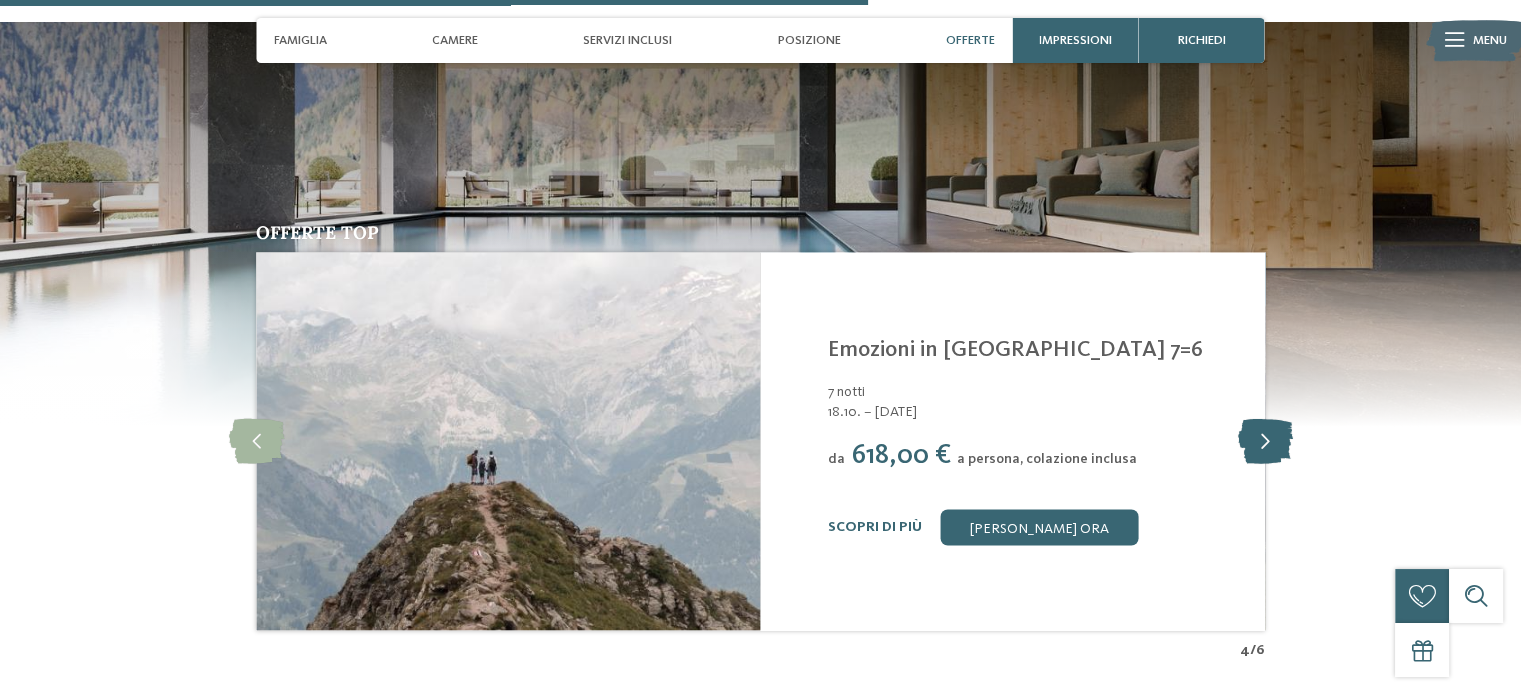 click at bounding box center [1264, 440] 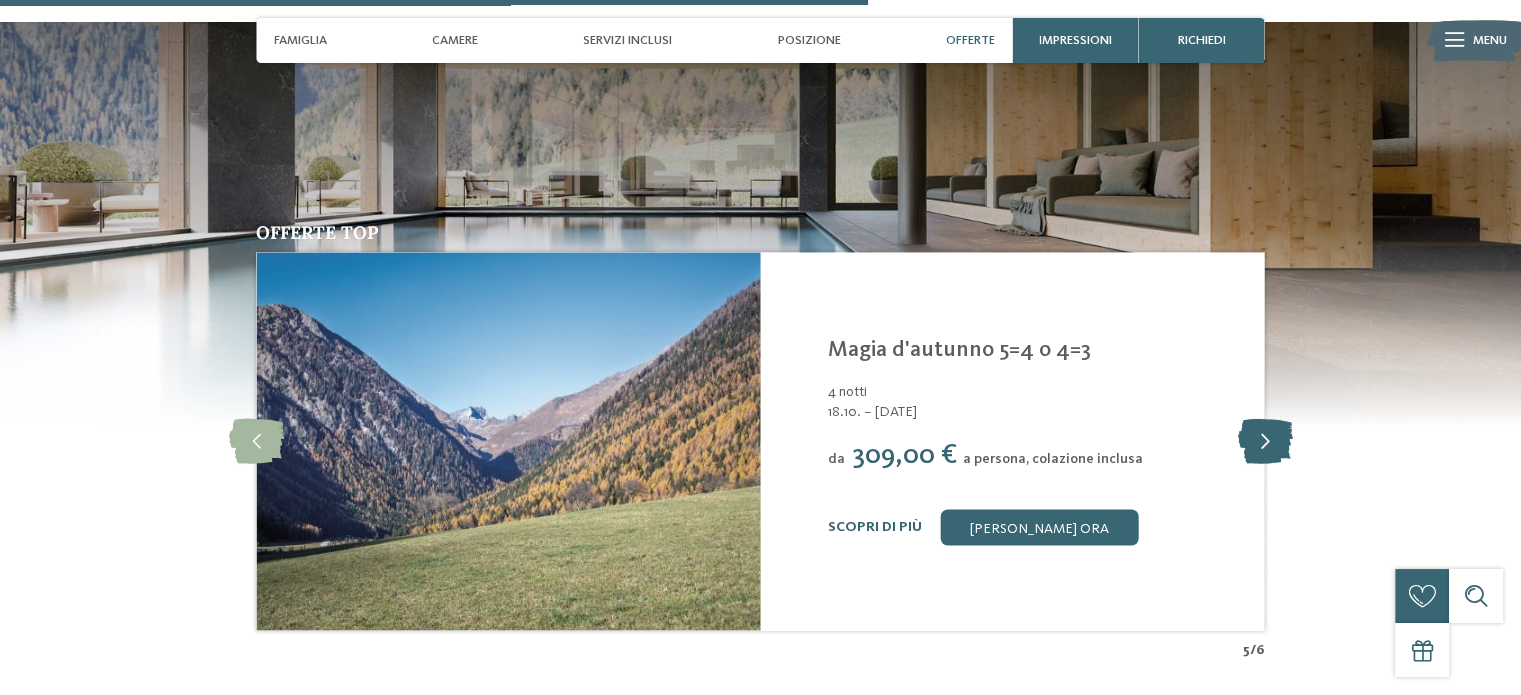 click at bounding box center [1264, 440] 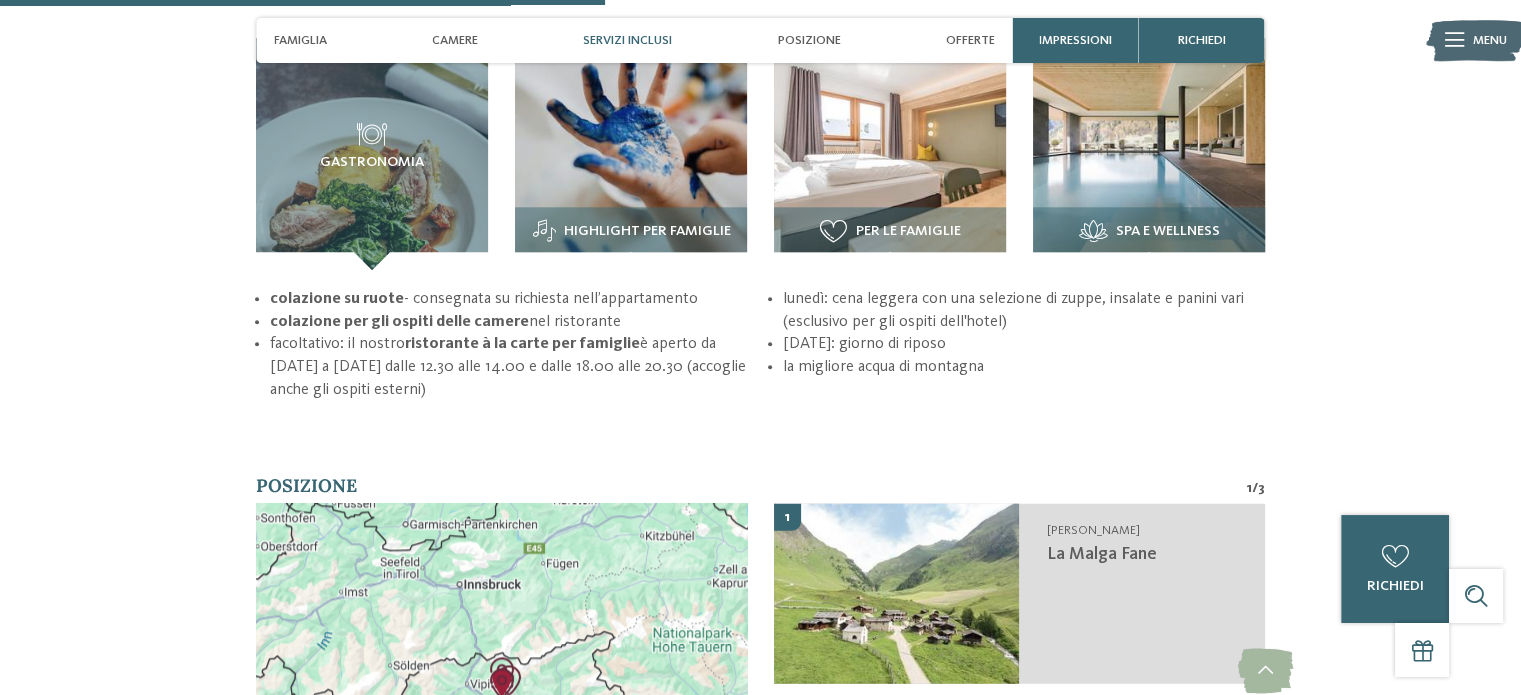 scroll, scrollTop: 2300, scrollLeft: 0, axis: vertical 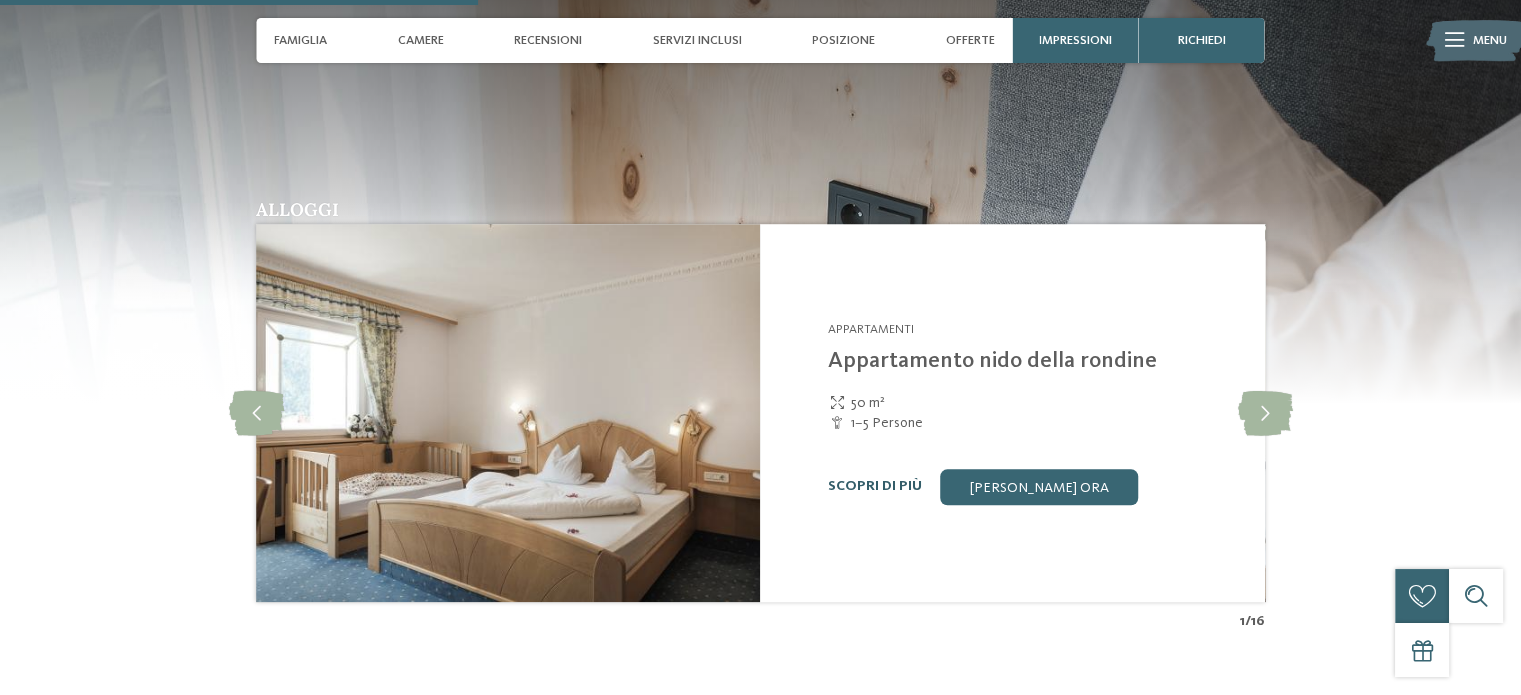 click on "Scopri di più" at bounding box center (875, 486) 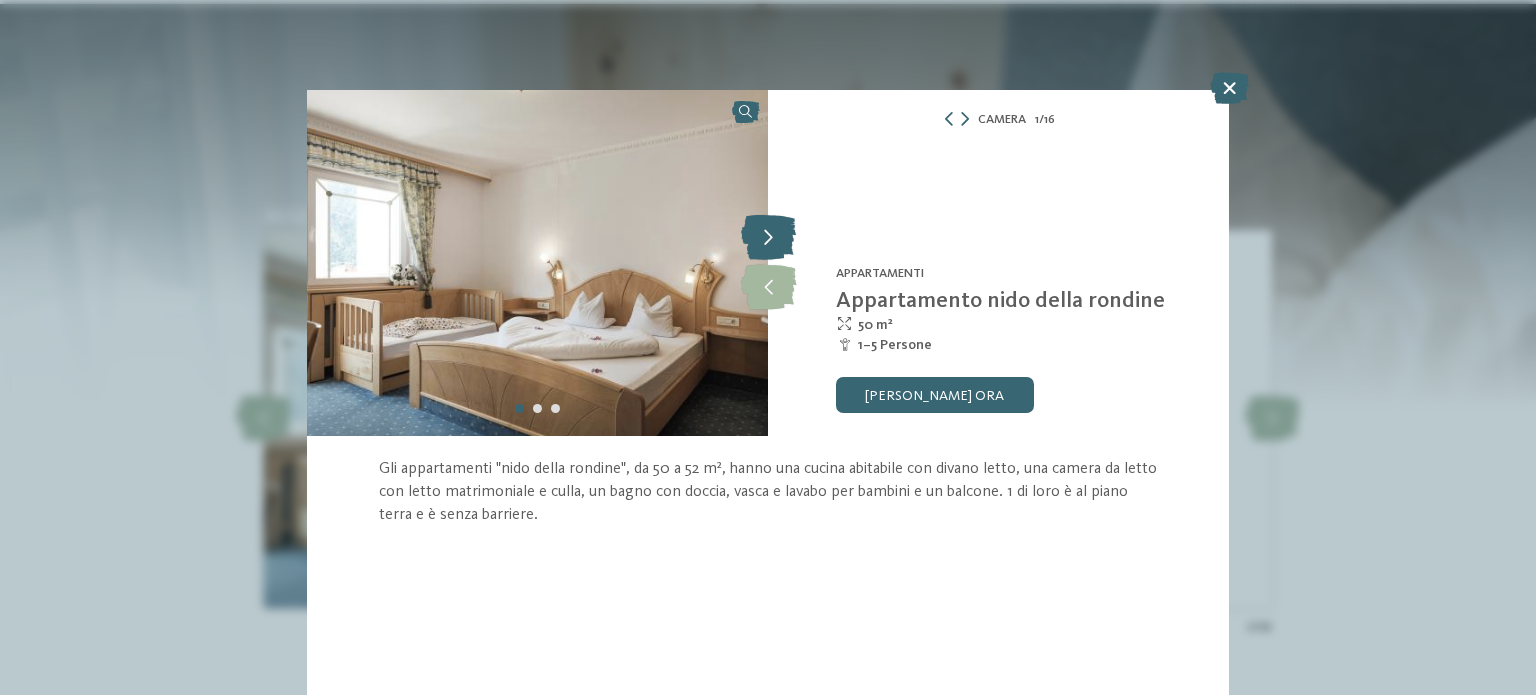 click at bounding box center [768, 238] 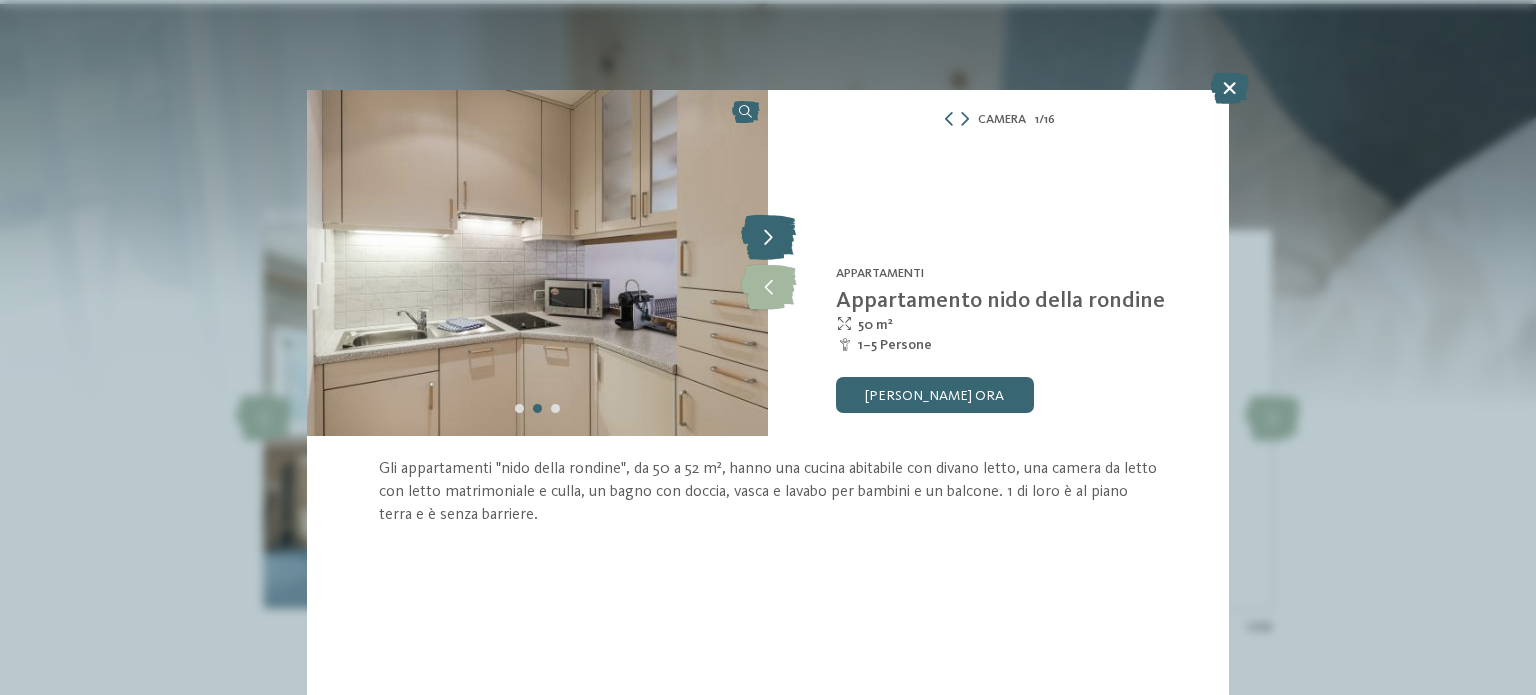 click at bounding box center [768, 238] 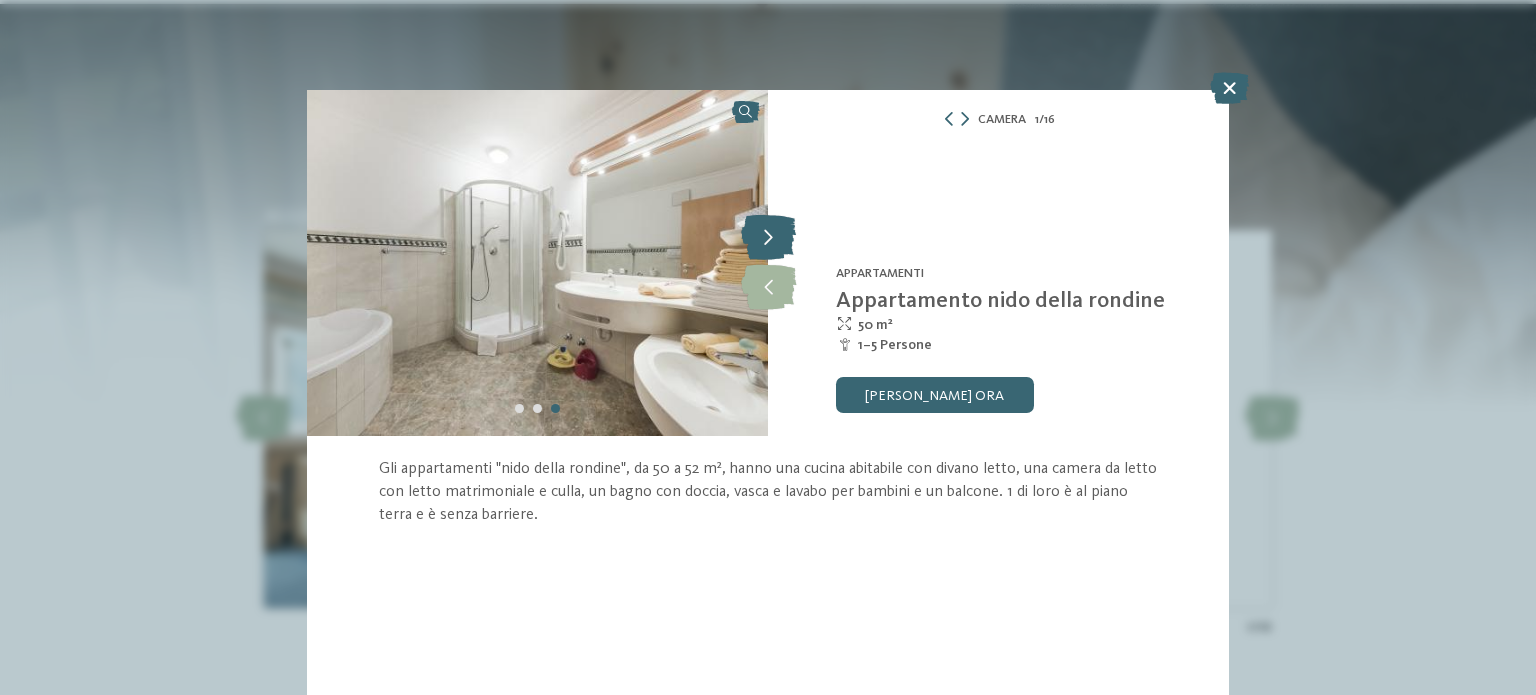 click at bounding box center (768, 238) 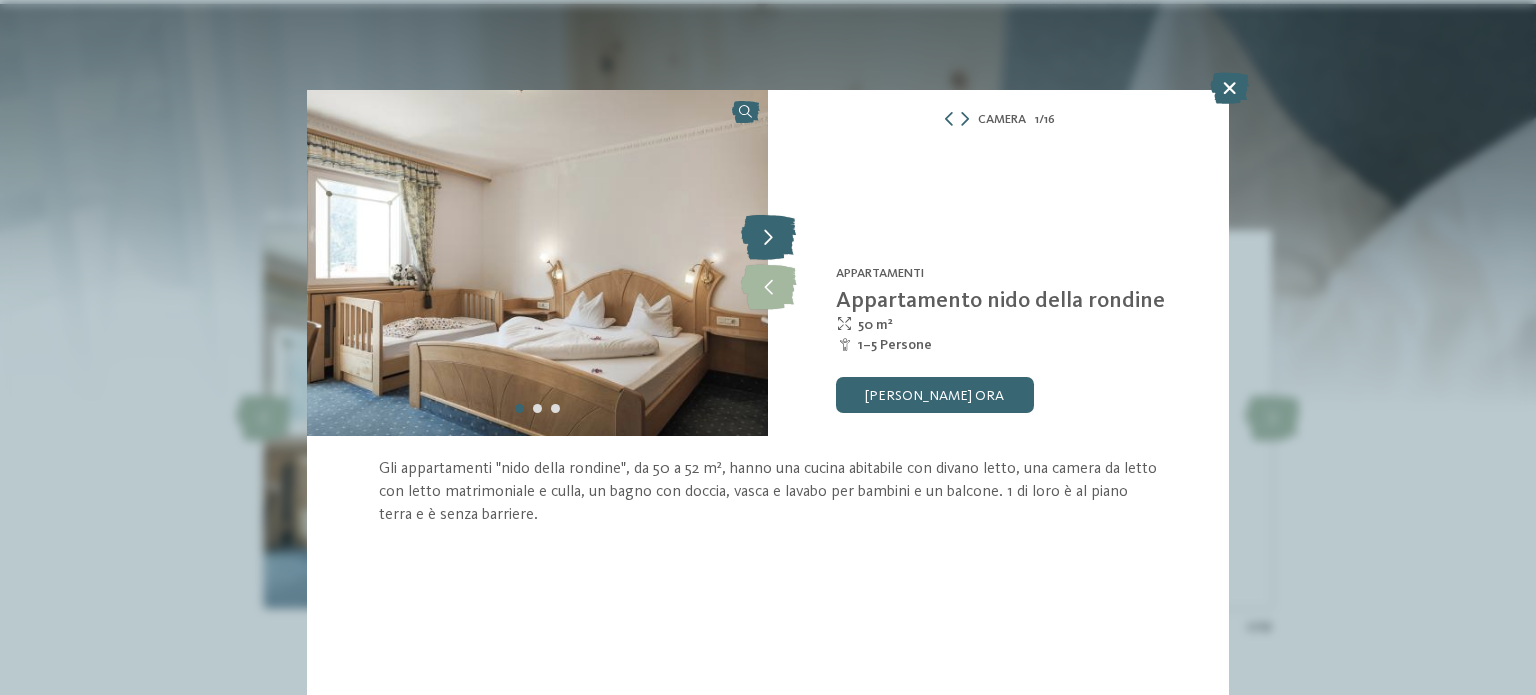 click at bounding box center (768, 238) 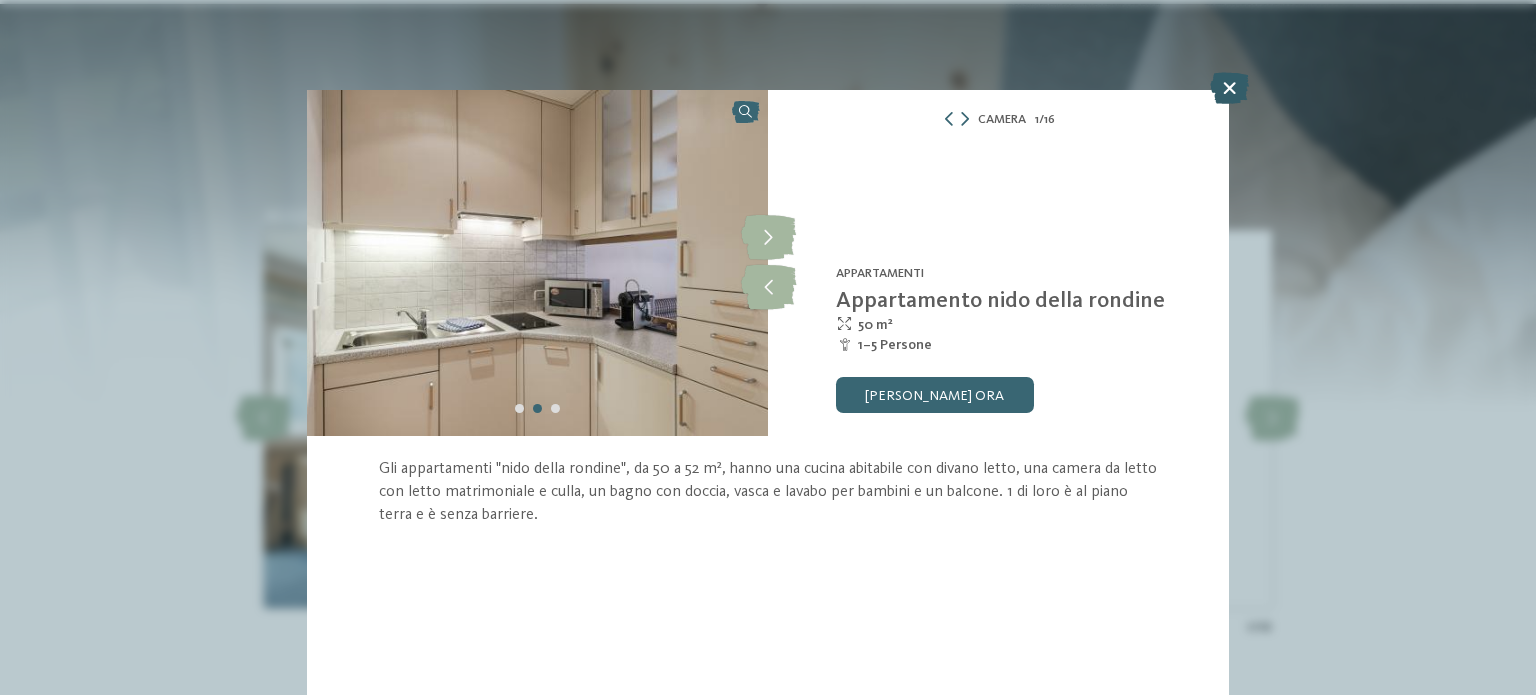 click at bounding box center (1229, 88) 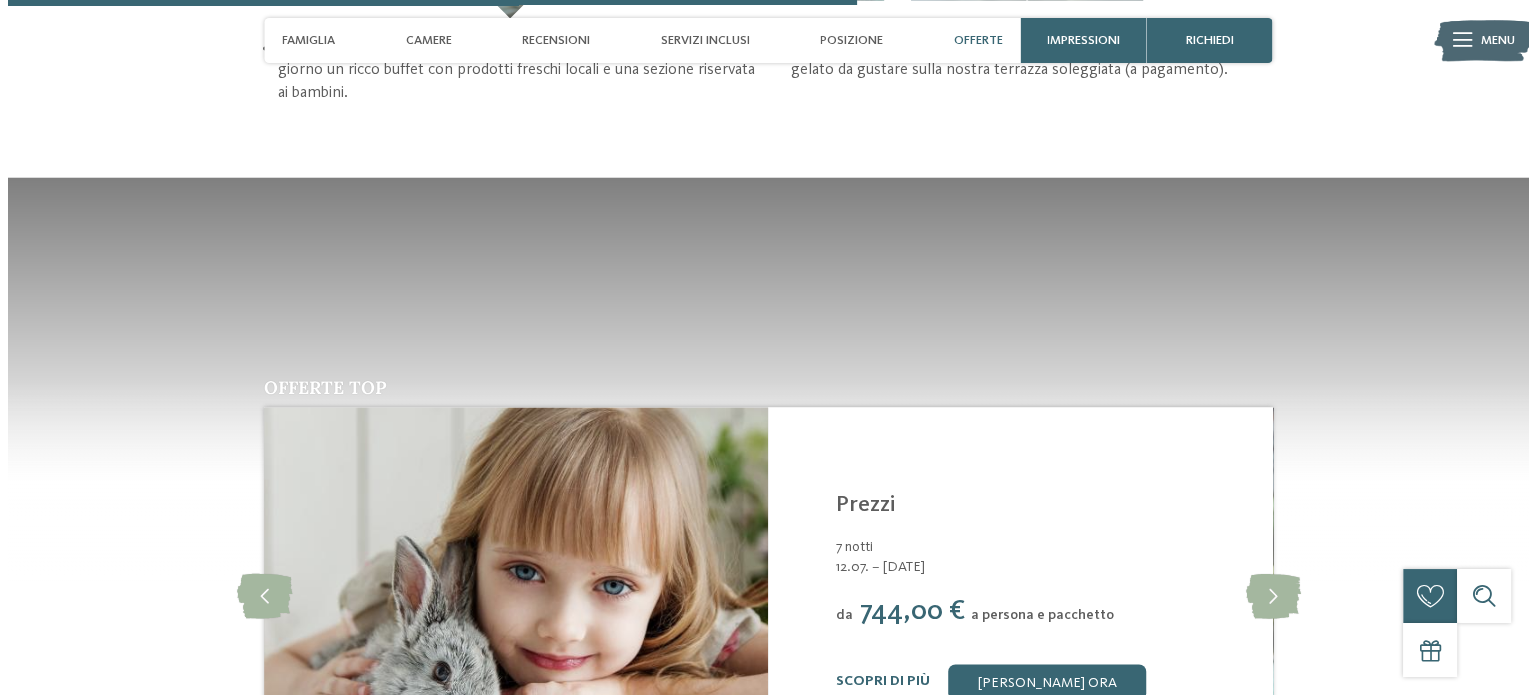 scroll, scrollTop: 3200, scrollLeft: 0, axis: vertical 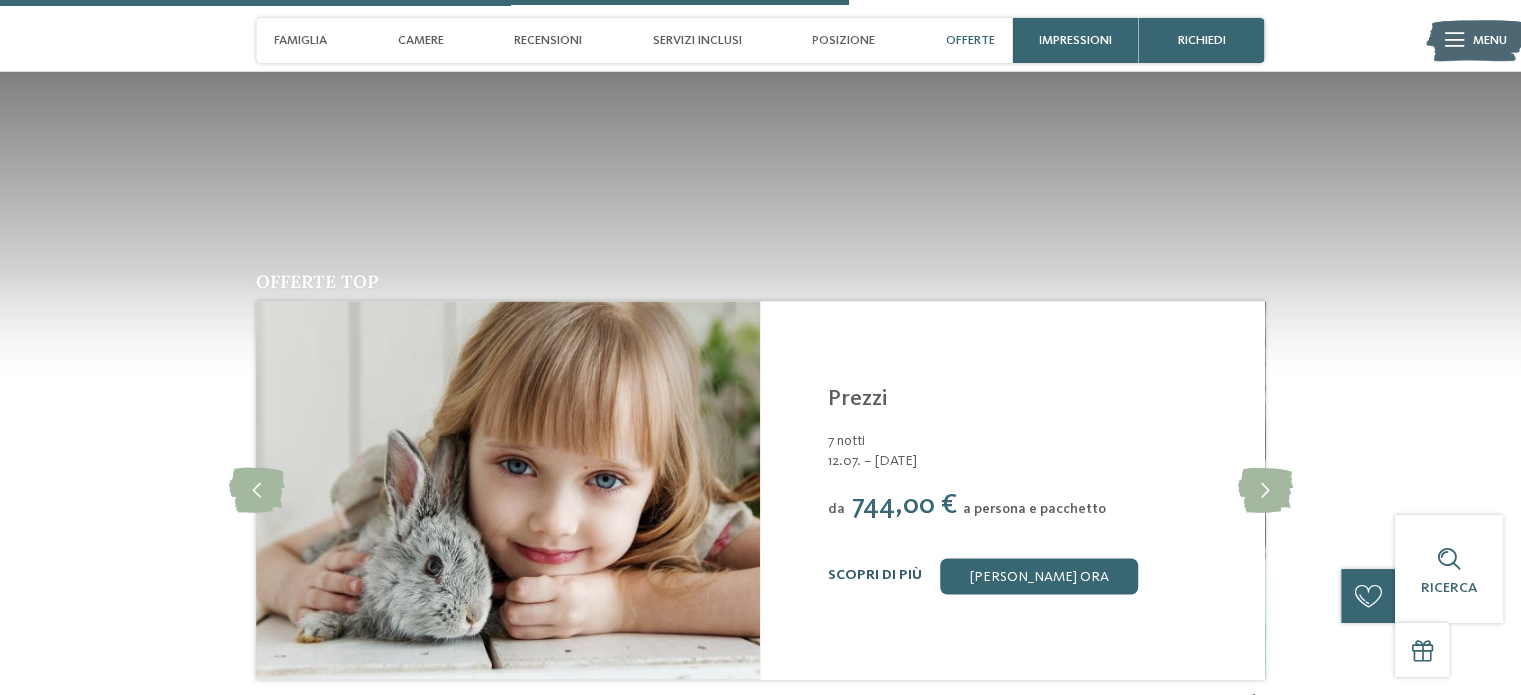 click on "Scopri di più" at bounding box center [875, 575] 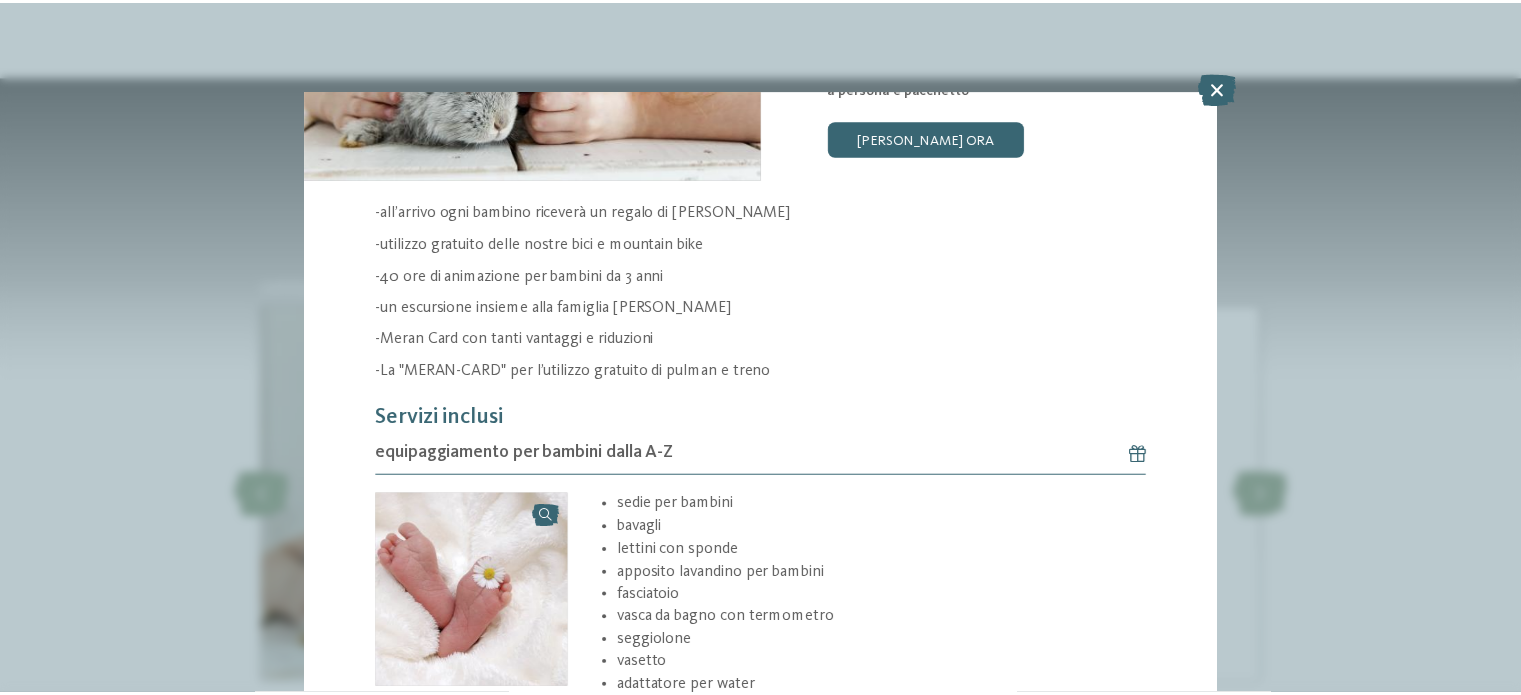 scroll, scrollTop: 0, scrollLeft: 0, axis: both 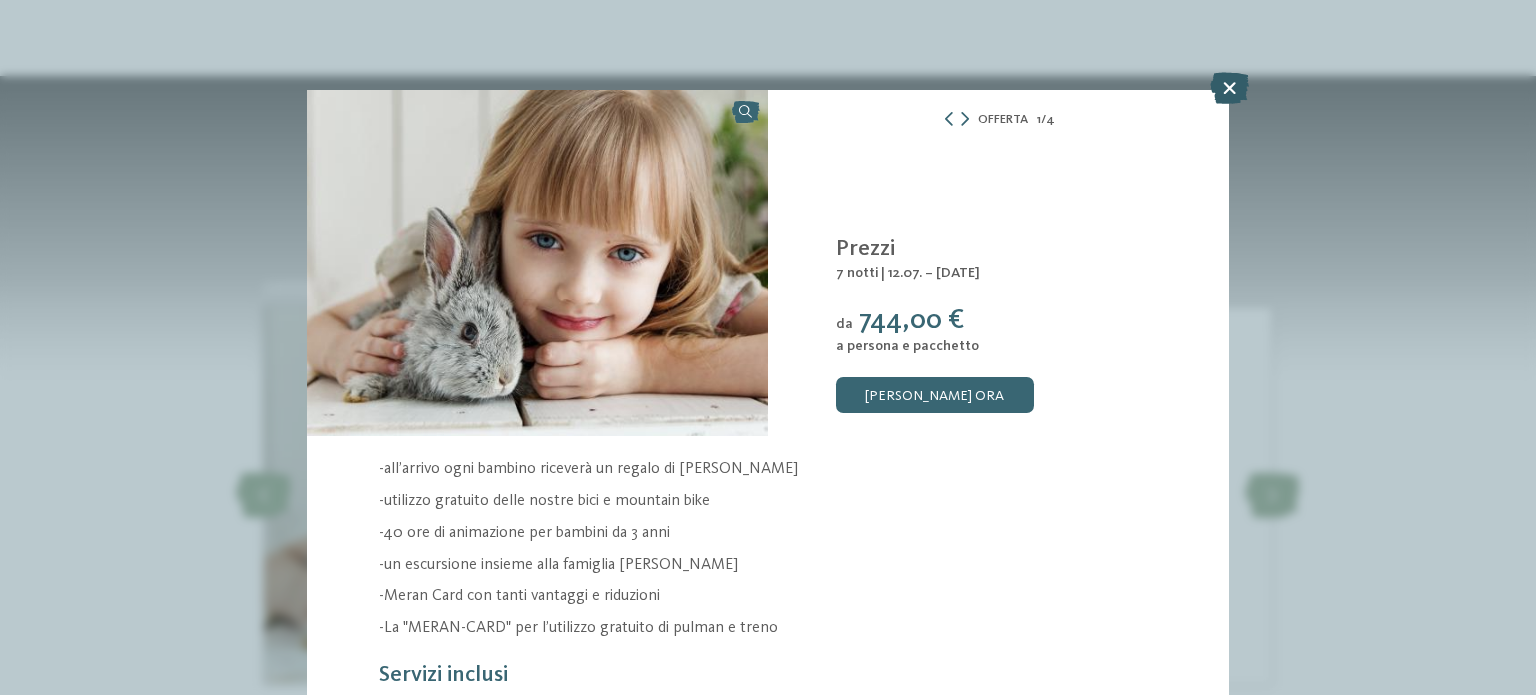 click at bounding box center [1229, 88] 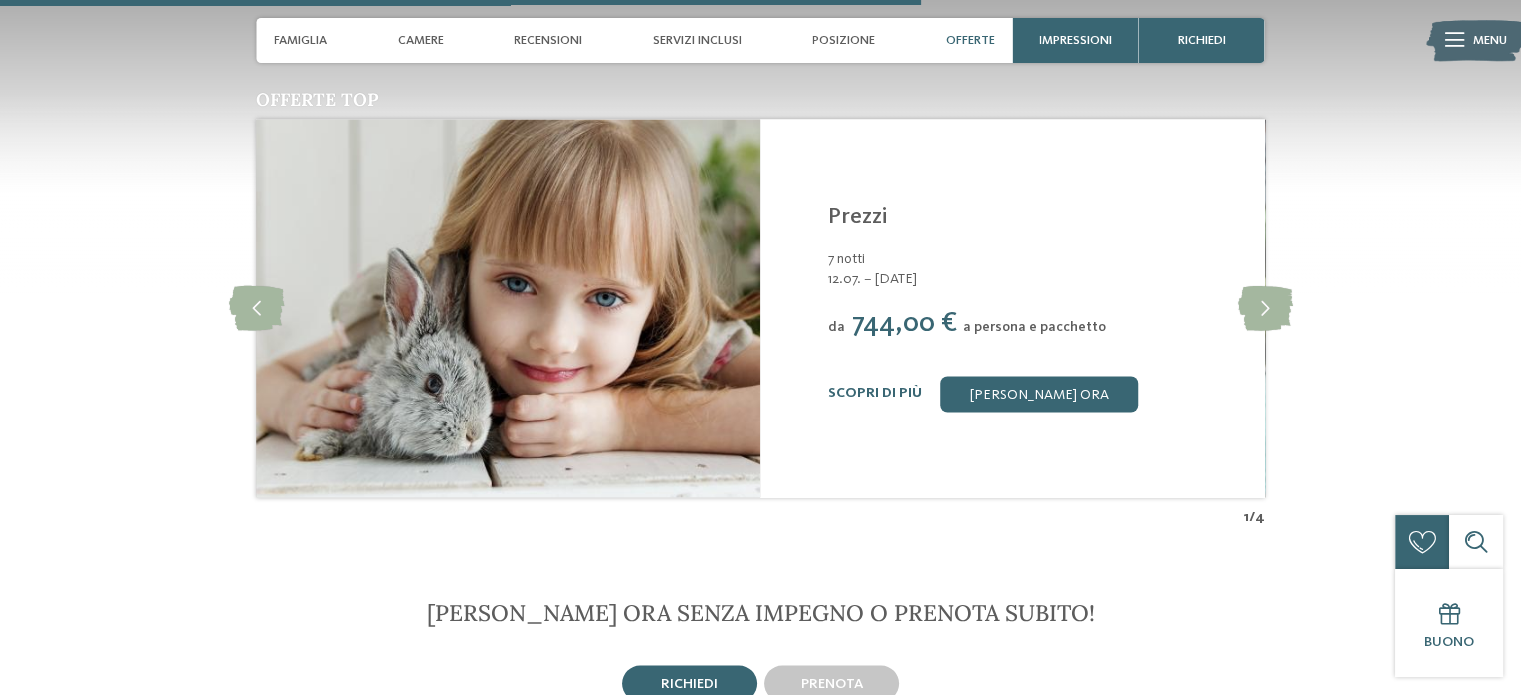 scroll, scrollTop: 3300, scrollLeft: 0, axis: vertical 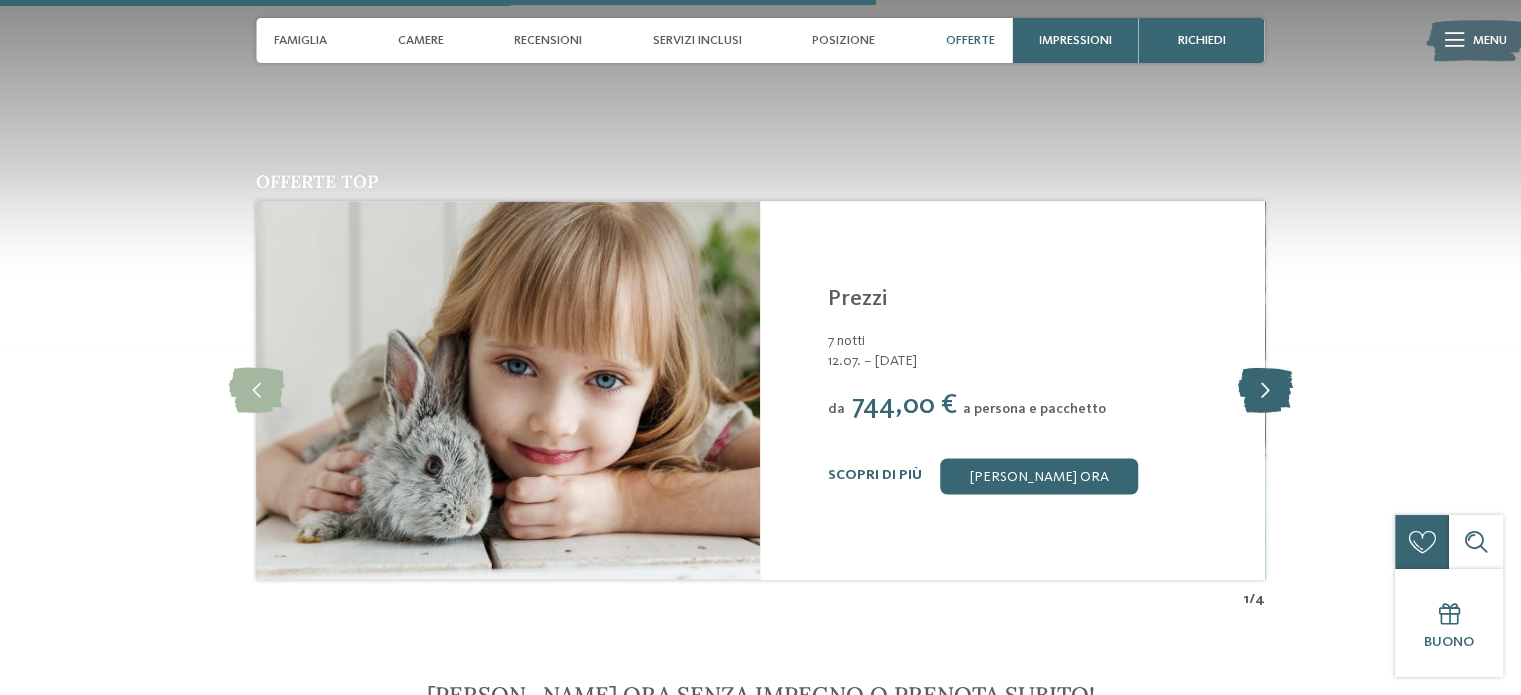 click at bounding box center [1264, 389] 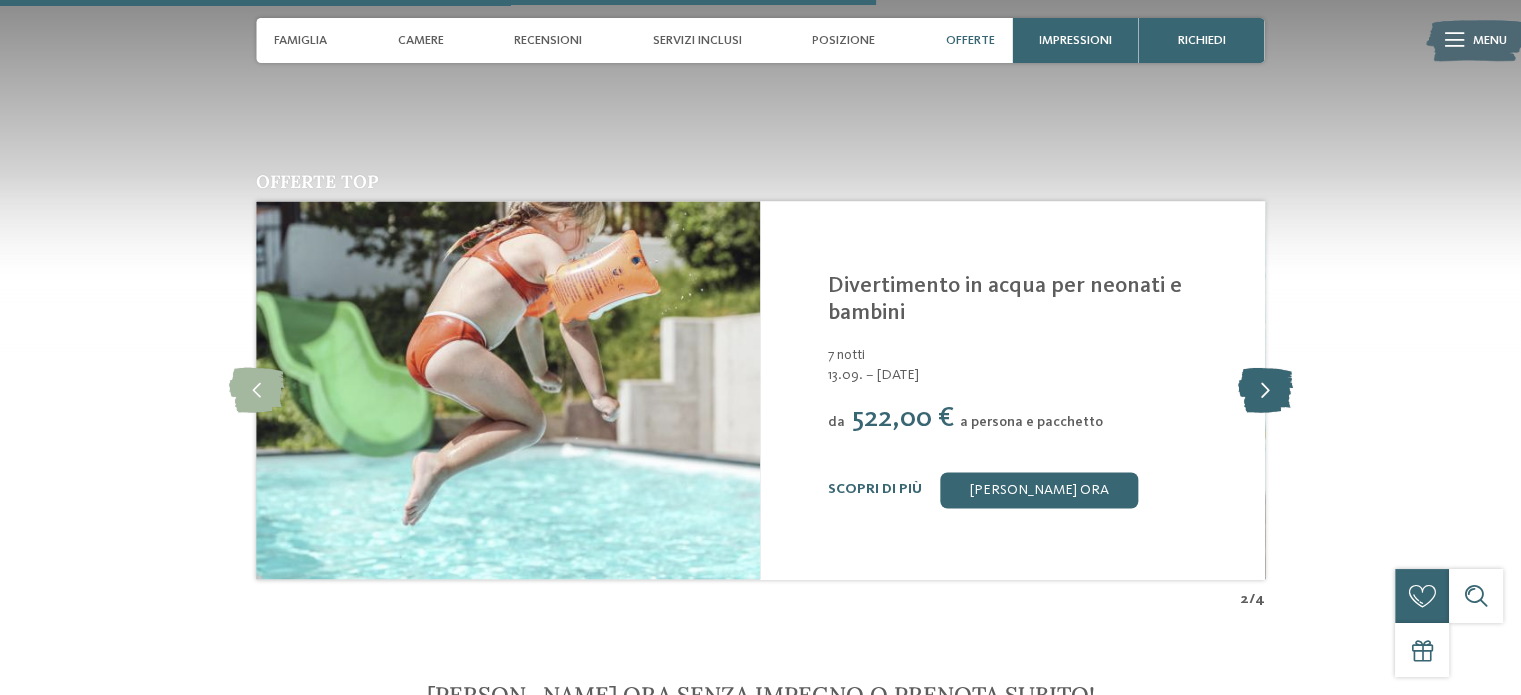click at bounding box center [1264, 389] 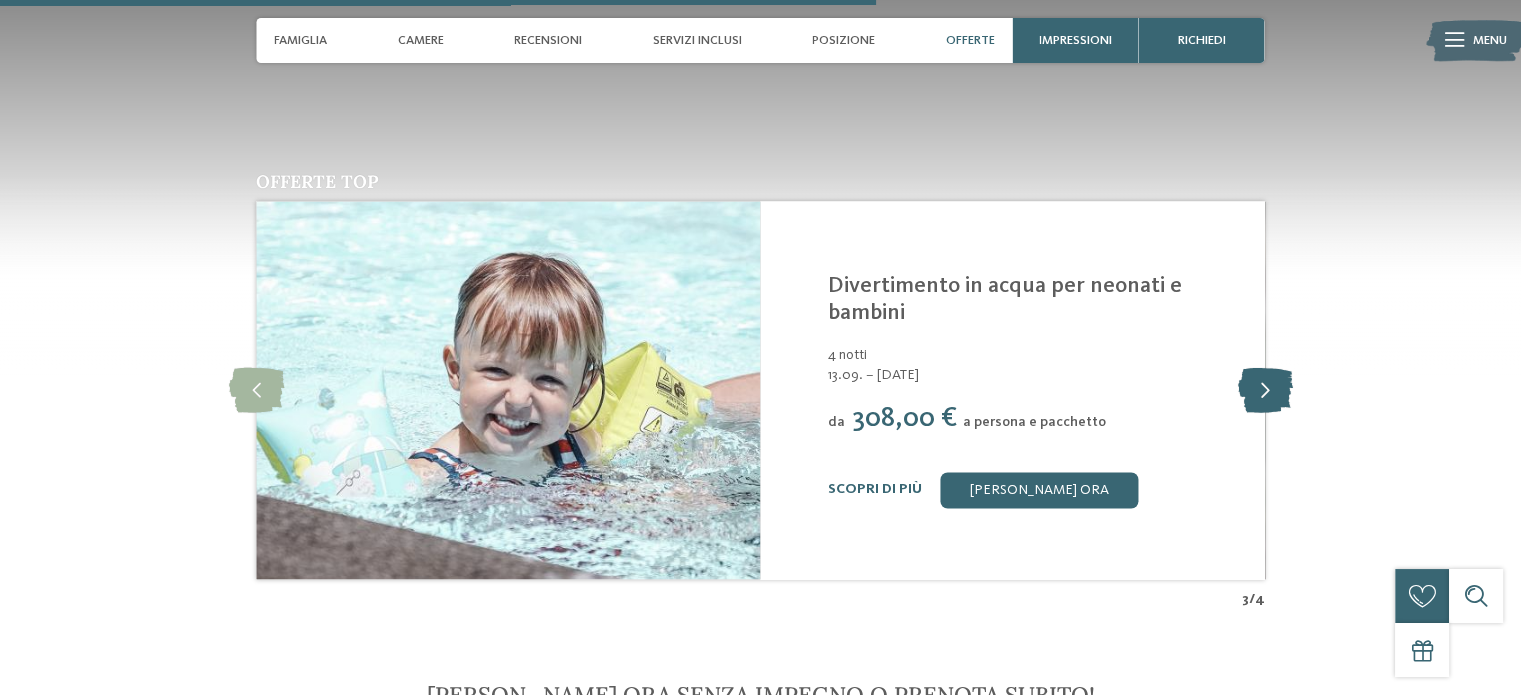 click at bounding box center [1264, 389] 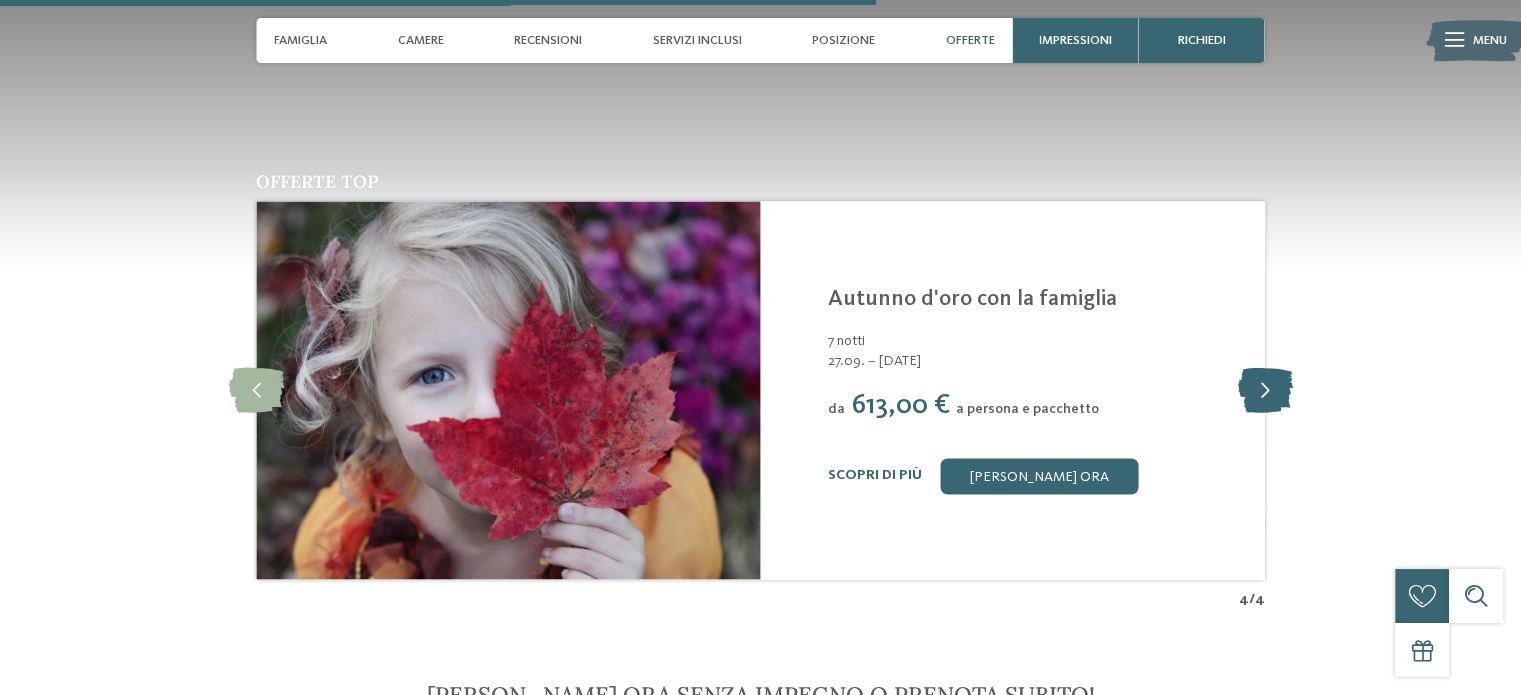 click at bounding box center (1264, 389) 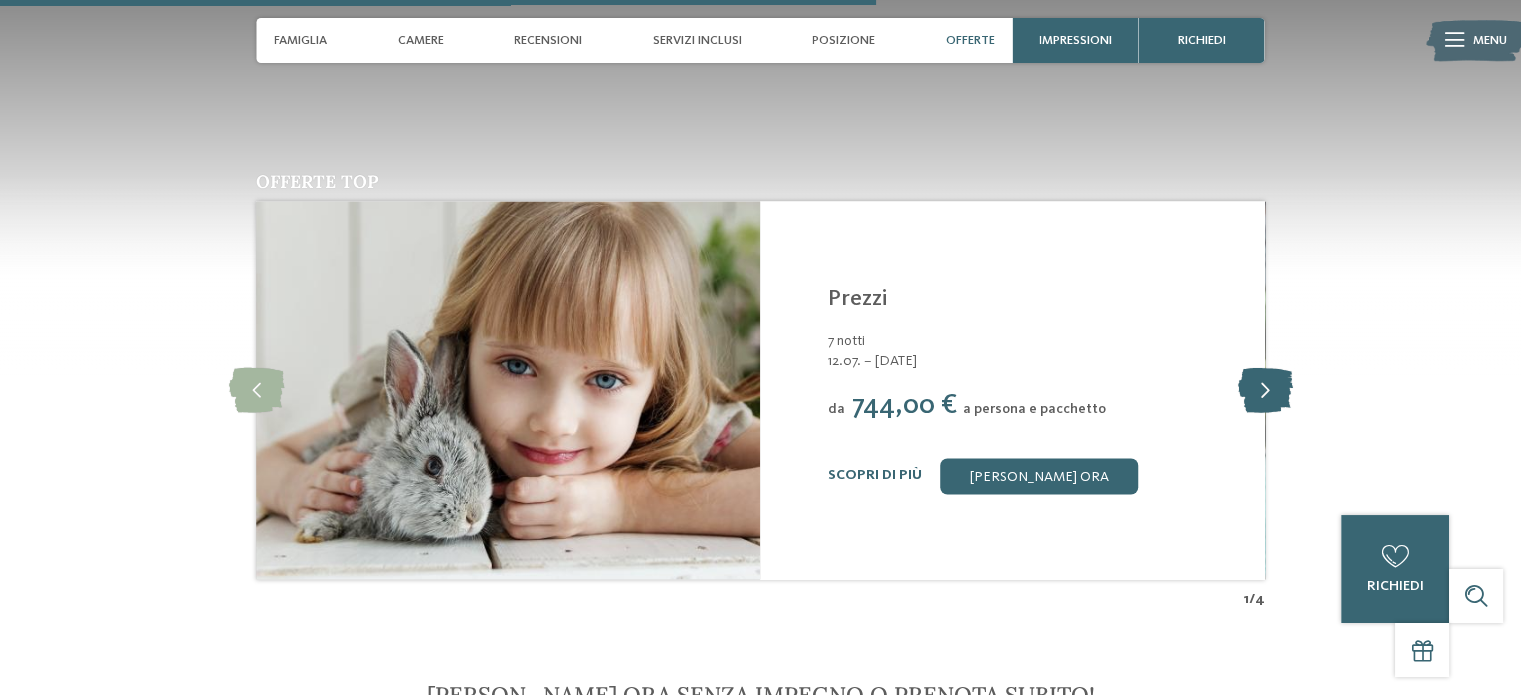 click at bounding box center [1264, 389] 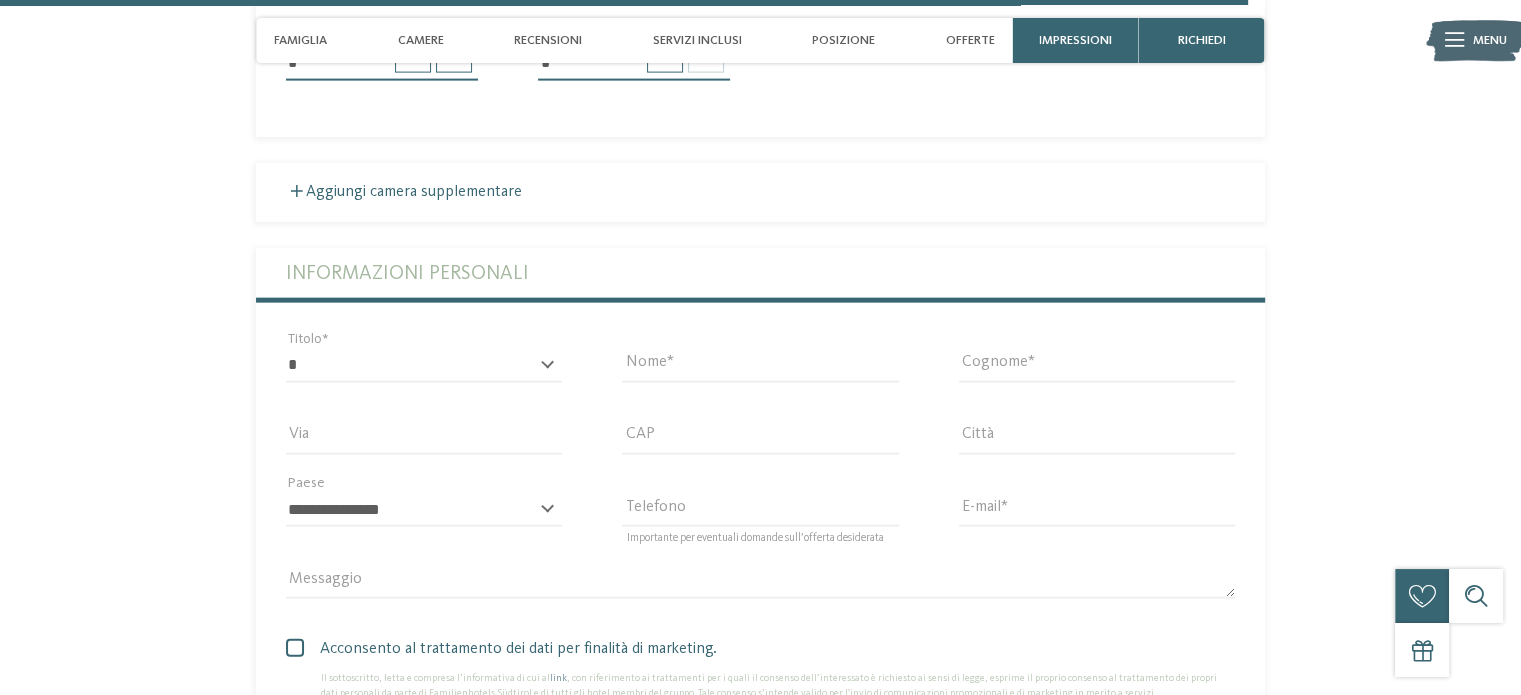 scroll, scrollTop: 4700, scrollLeft: 0, axis: vertical 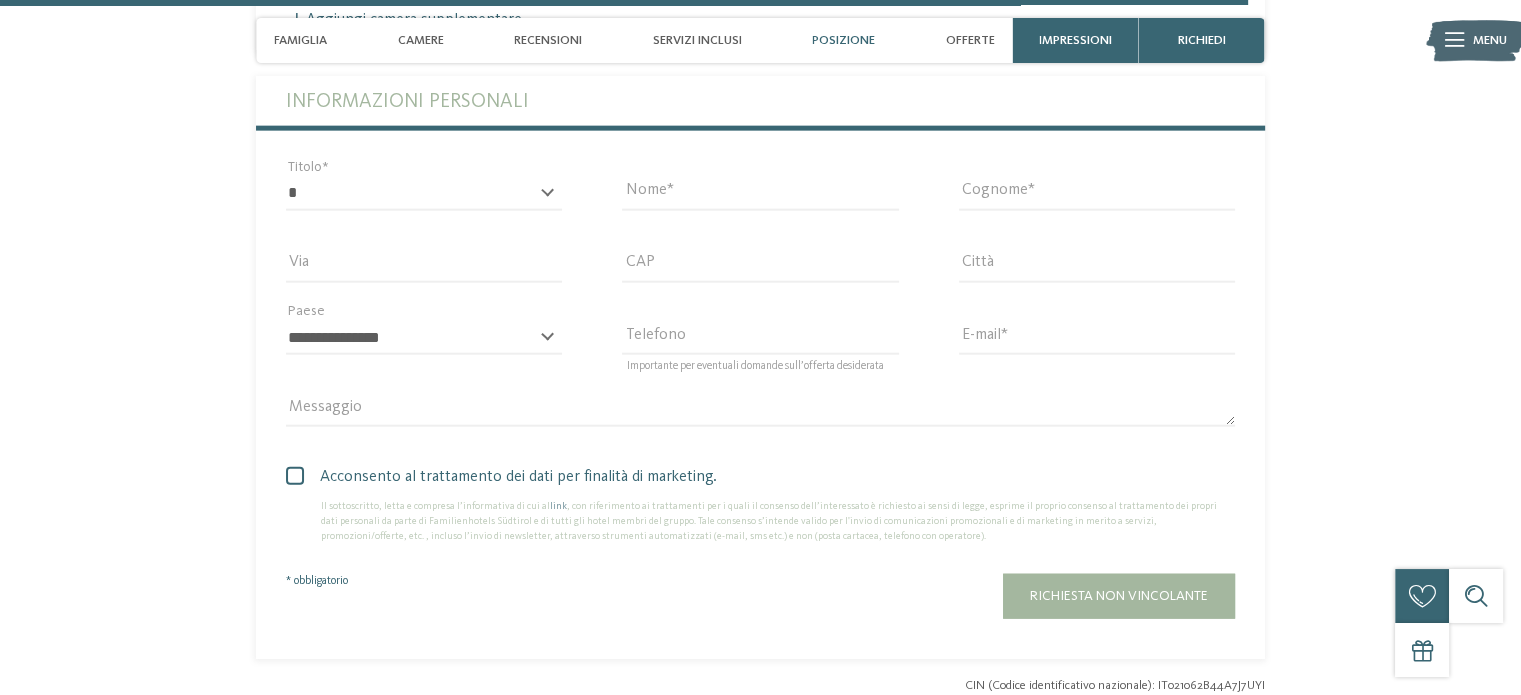 click on "Posizione" at bounding box center (843, 40) 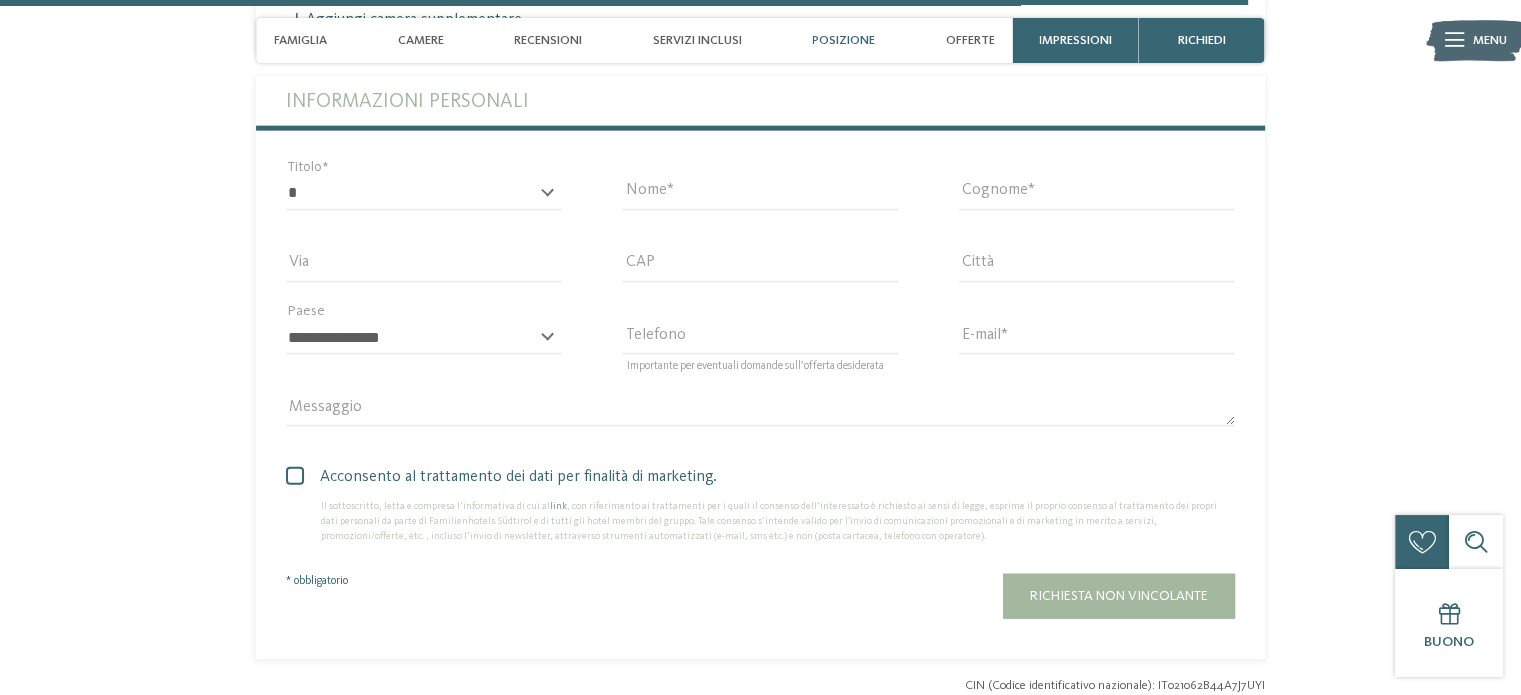 click on "Posizione" at bounding box center (843, 40) 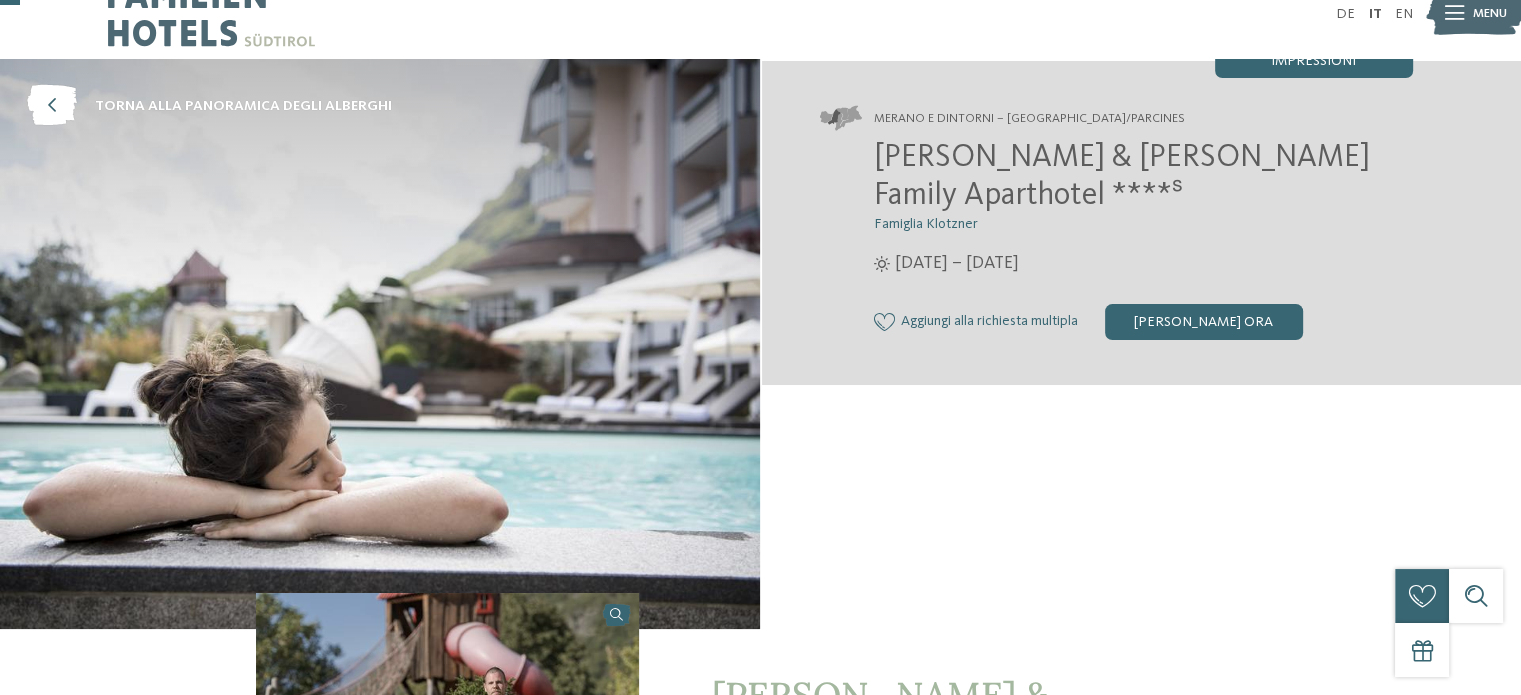 scroll, scrollTop: 29, scrollLeft: 0, axis: vertical 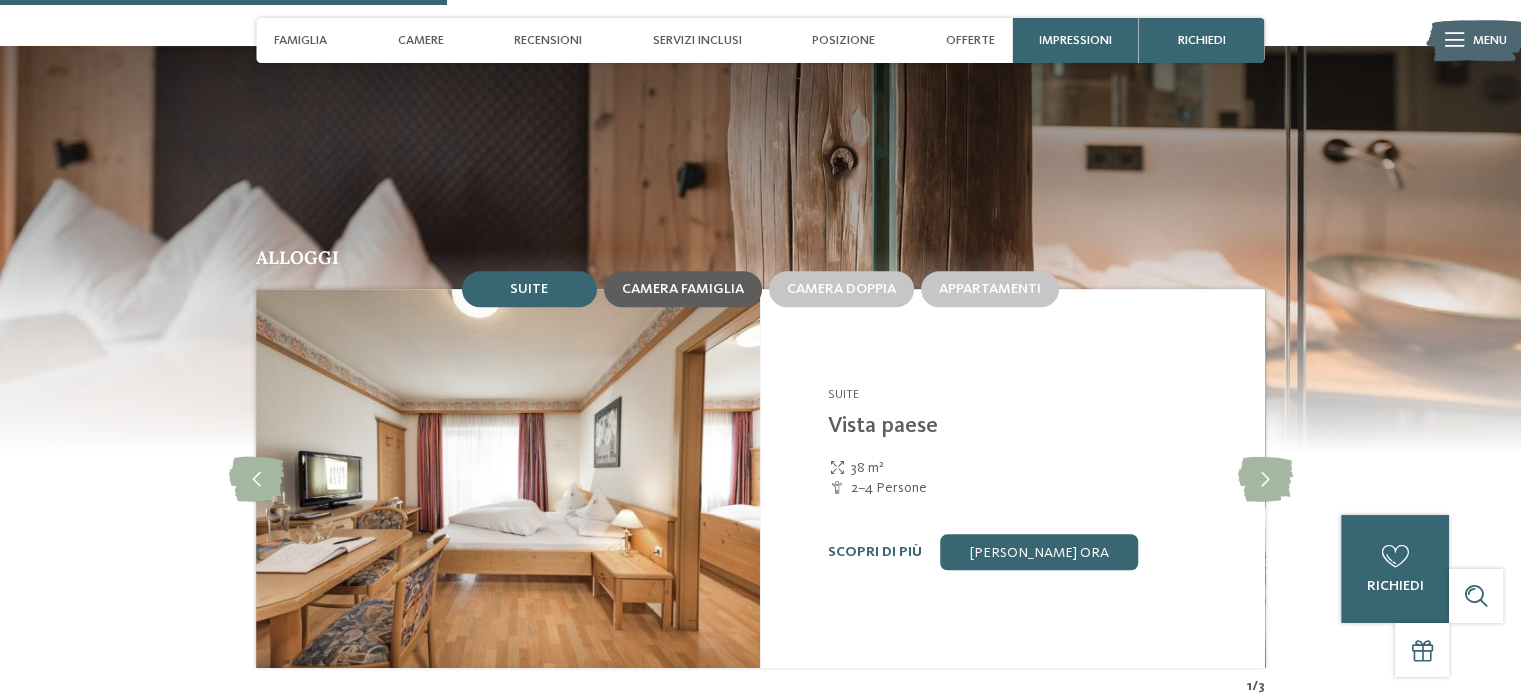 click on "Camera famiglia" at bounding box center (683, 289) 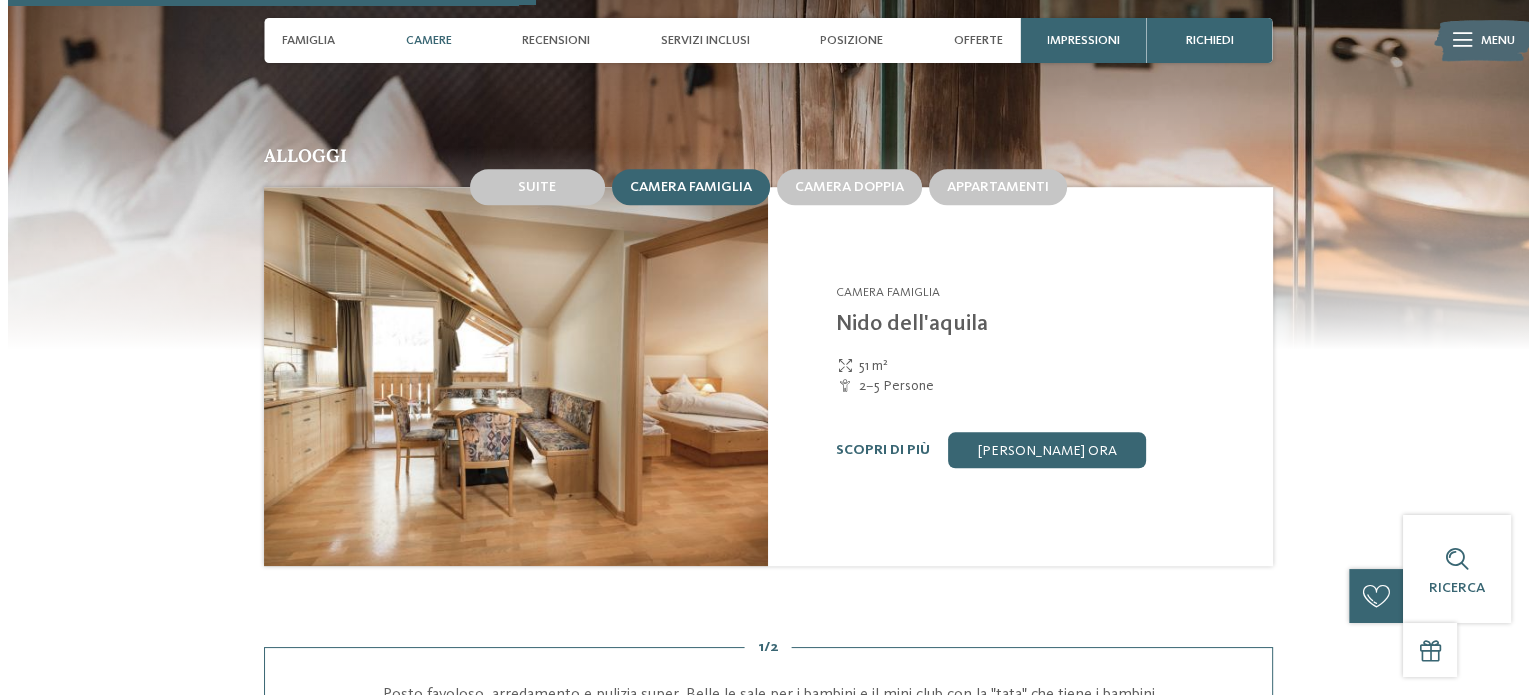 scroll, scrollTop: 1800, scrollLeft: 0, axis: vertical 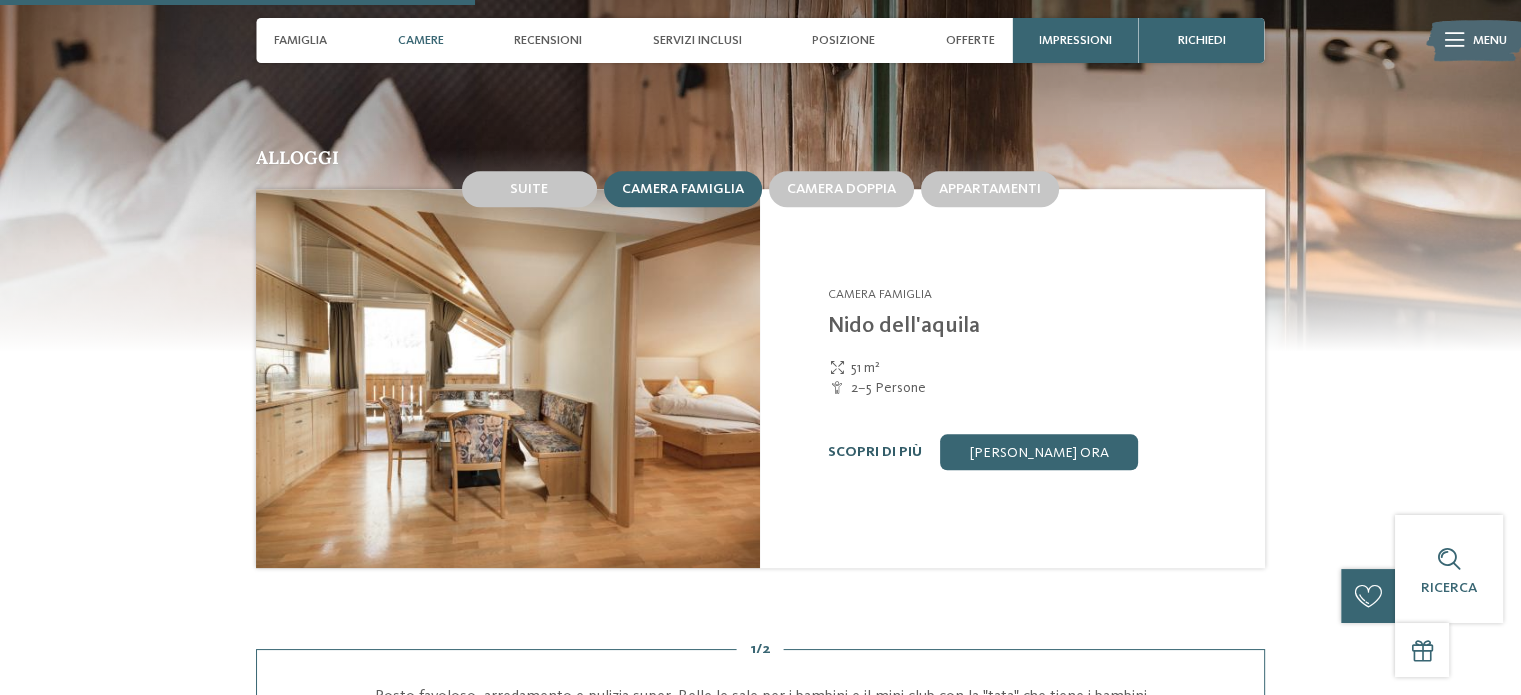 click on "Scopri di più" at bounding box center [875, 452] 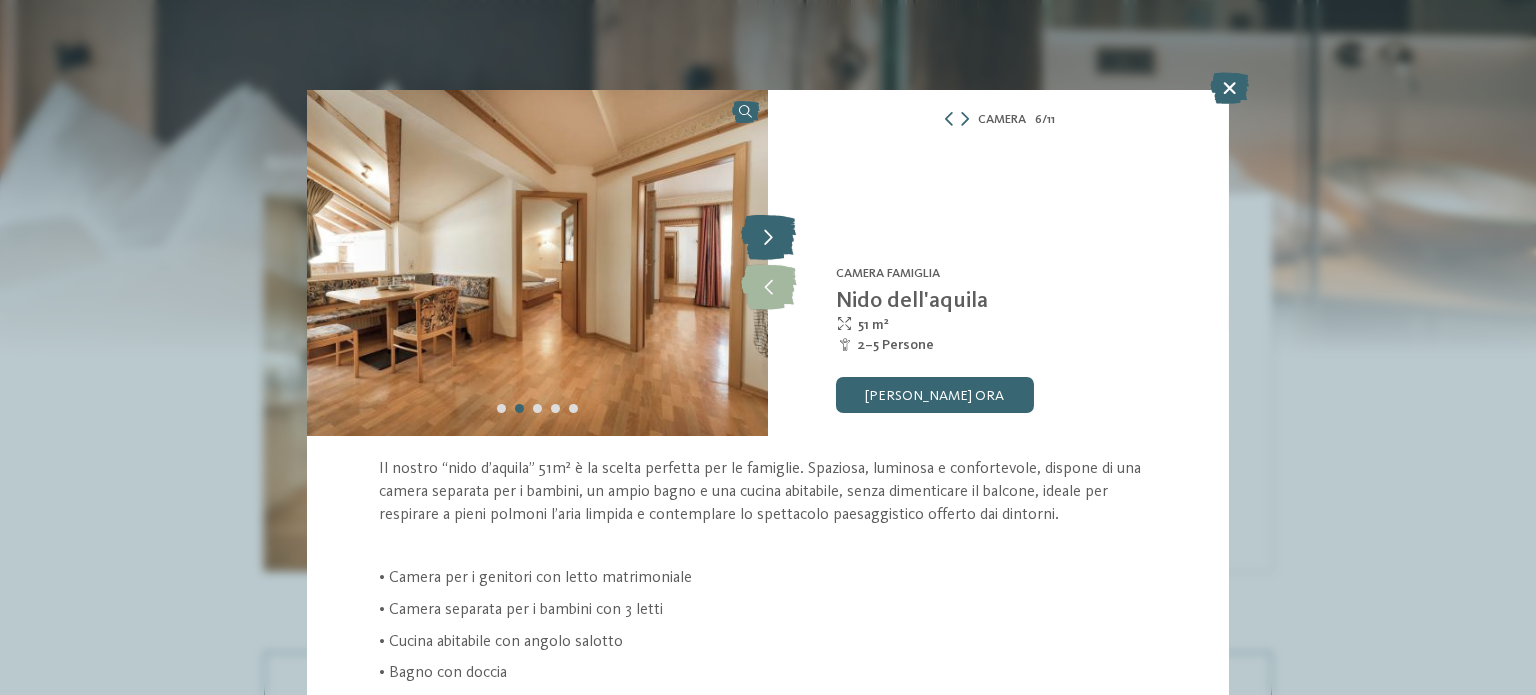 click at bounding box center (768, 238) 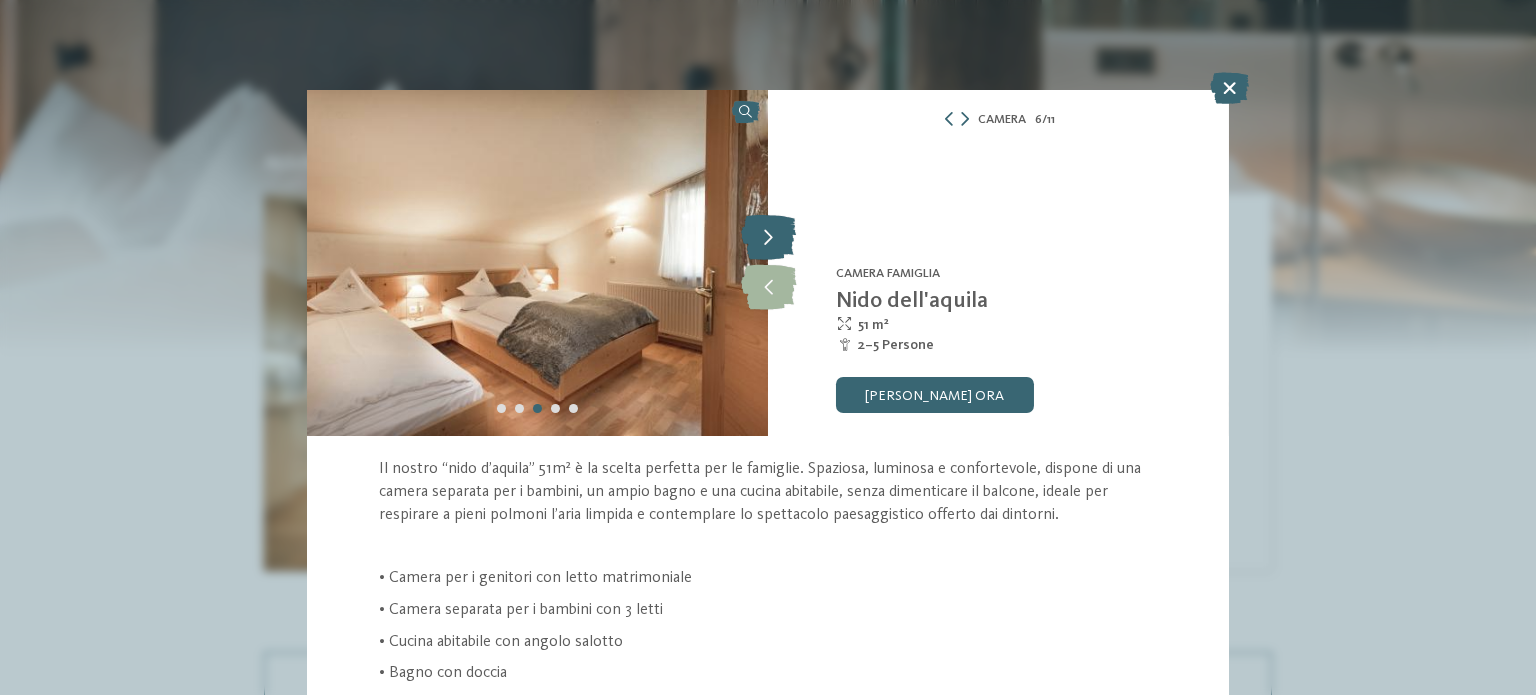 click at bounding box center (768, 238) 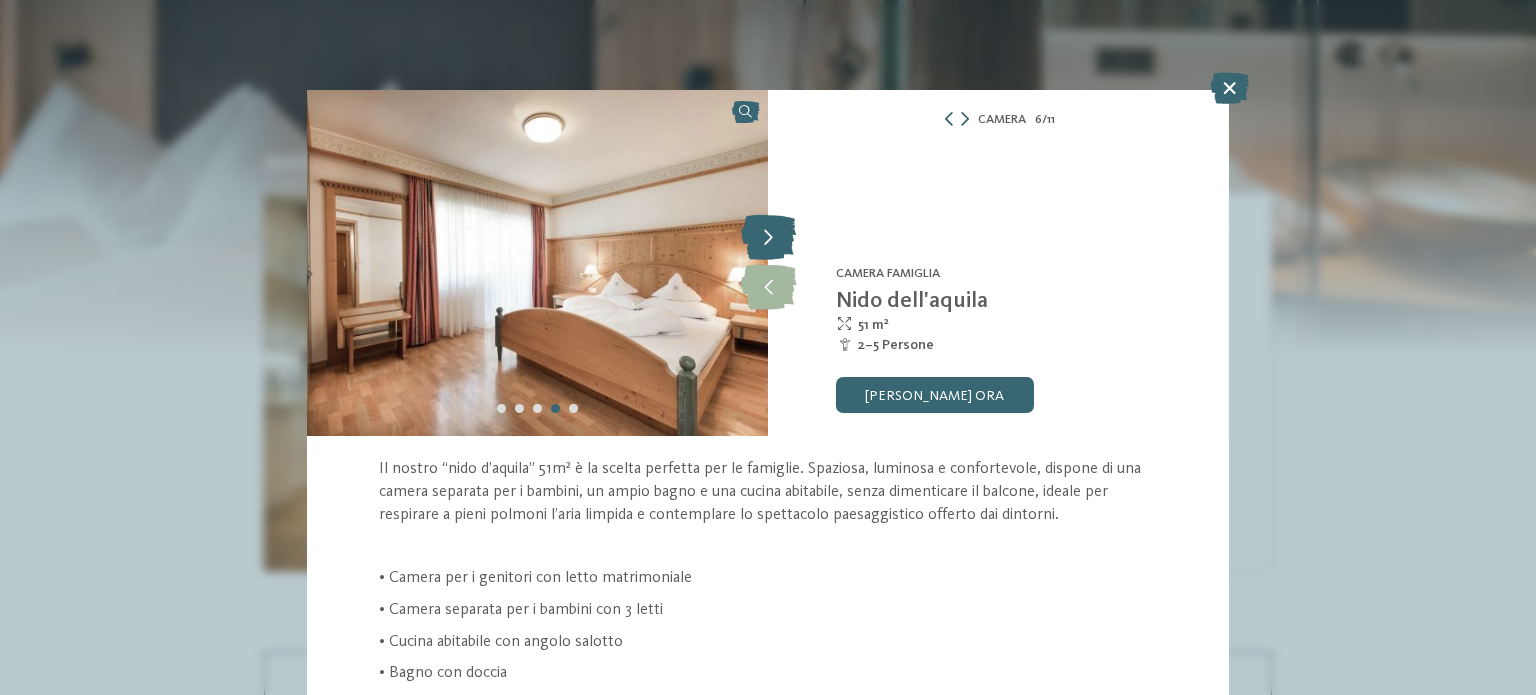 click at bounding box center (768, 238) 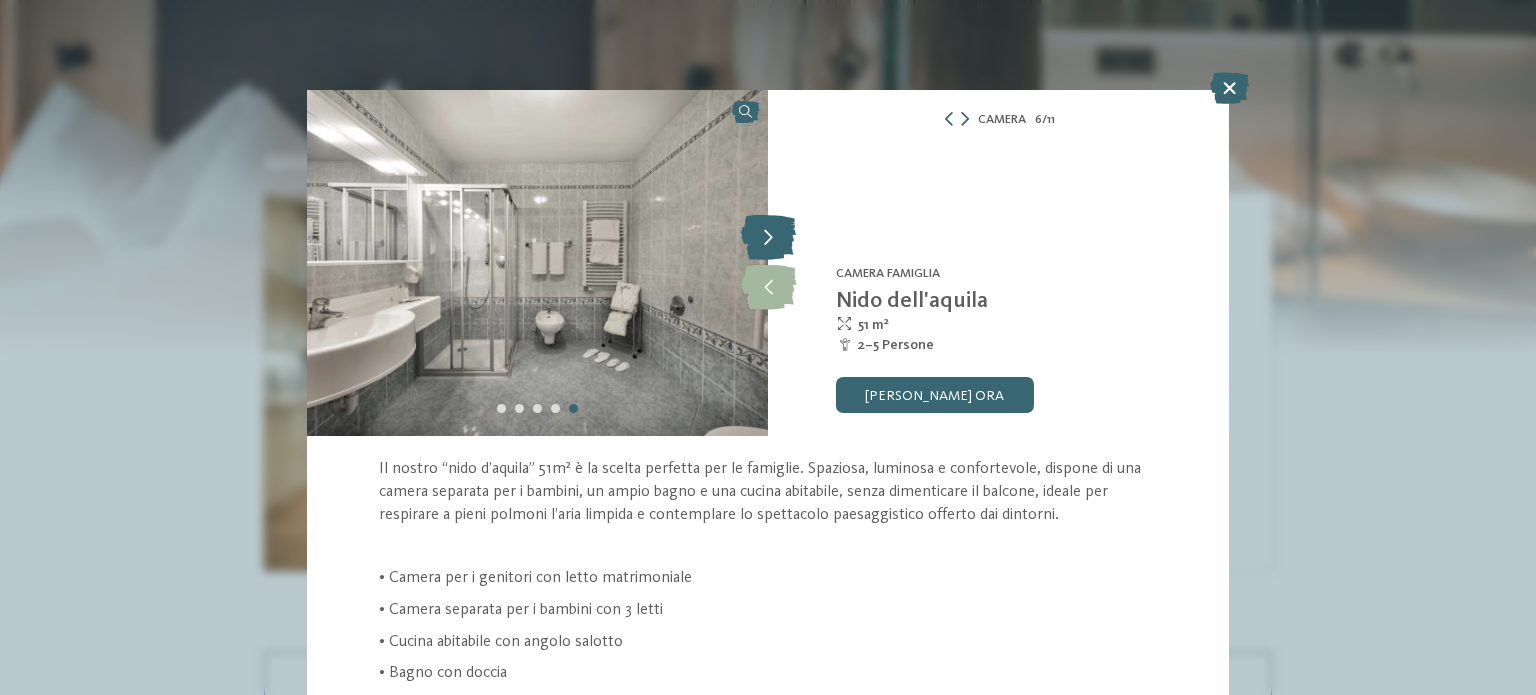 click at bounding box center (768, 238) 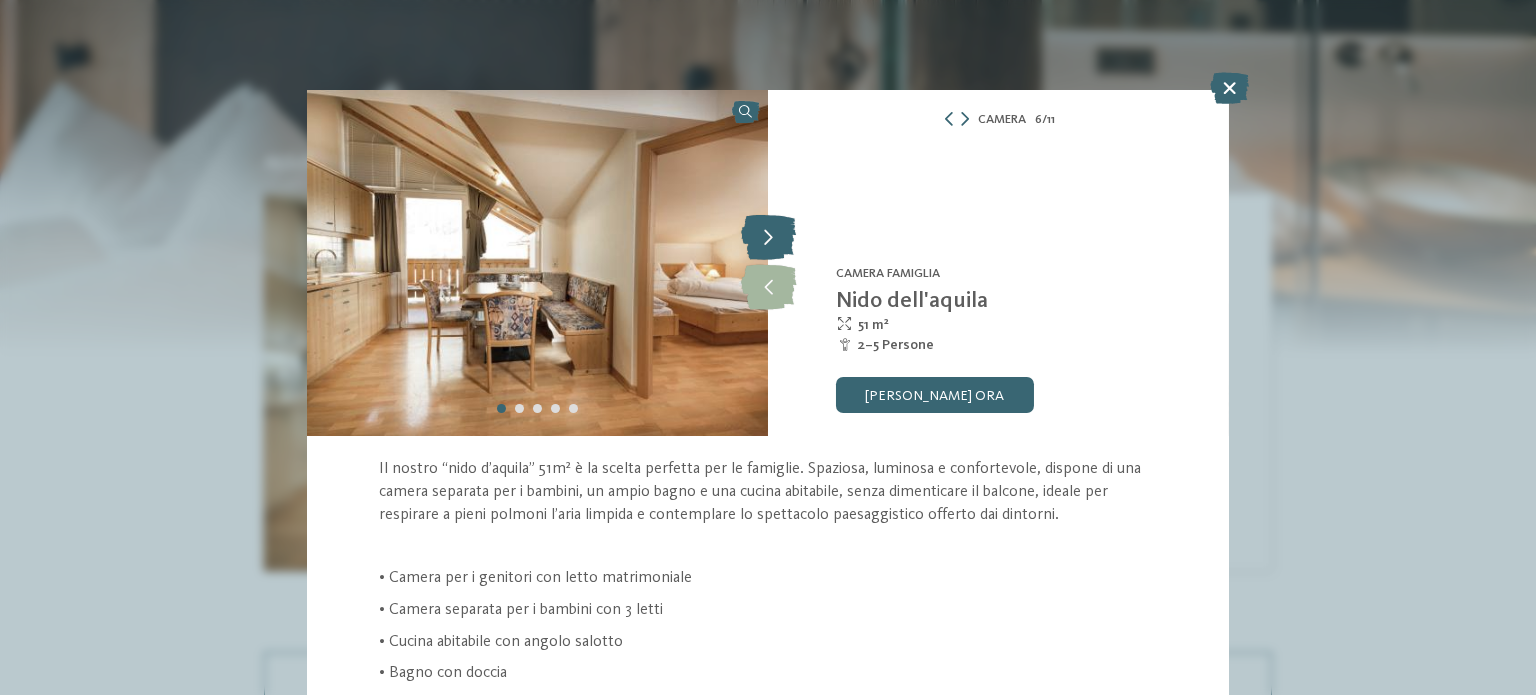 click at bounding box center [768, 238] 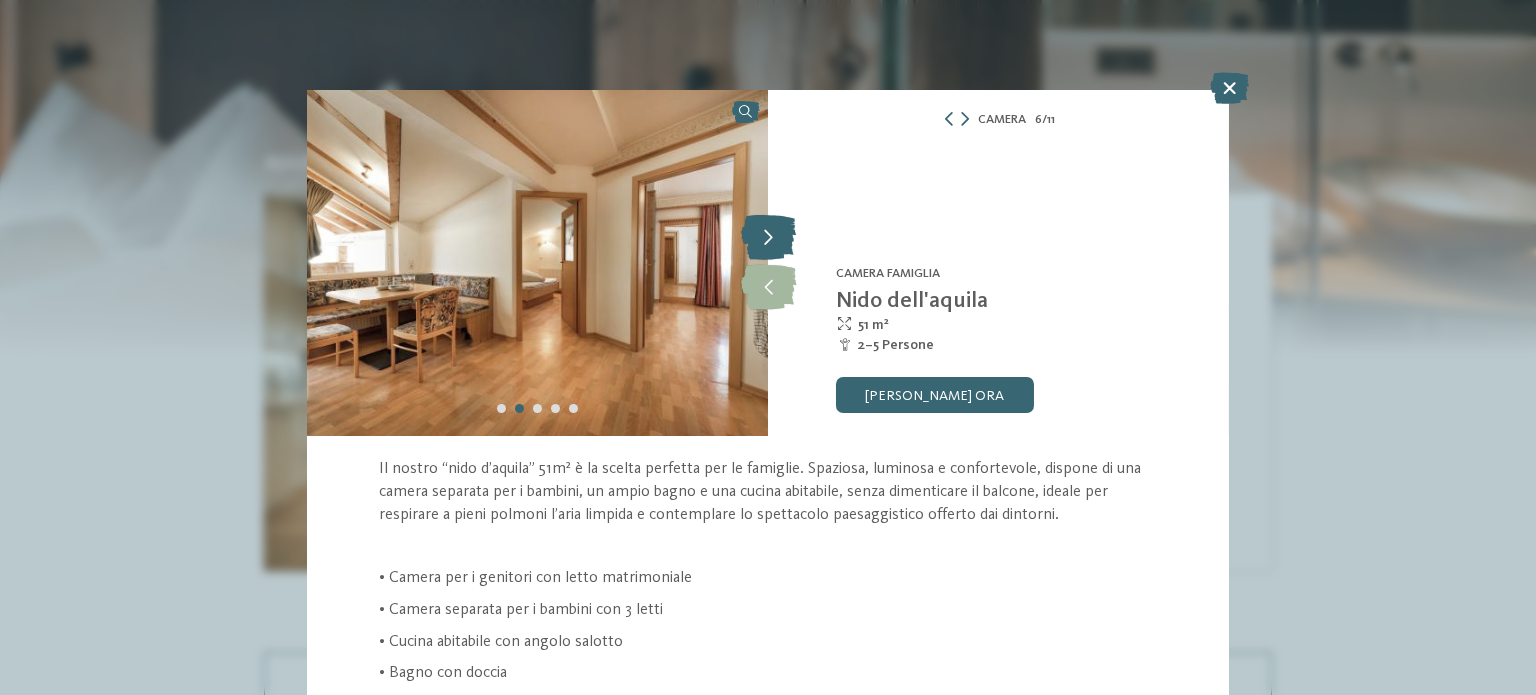 click at bounding box center (768, 238) 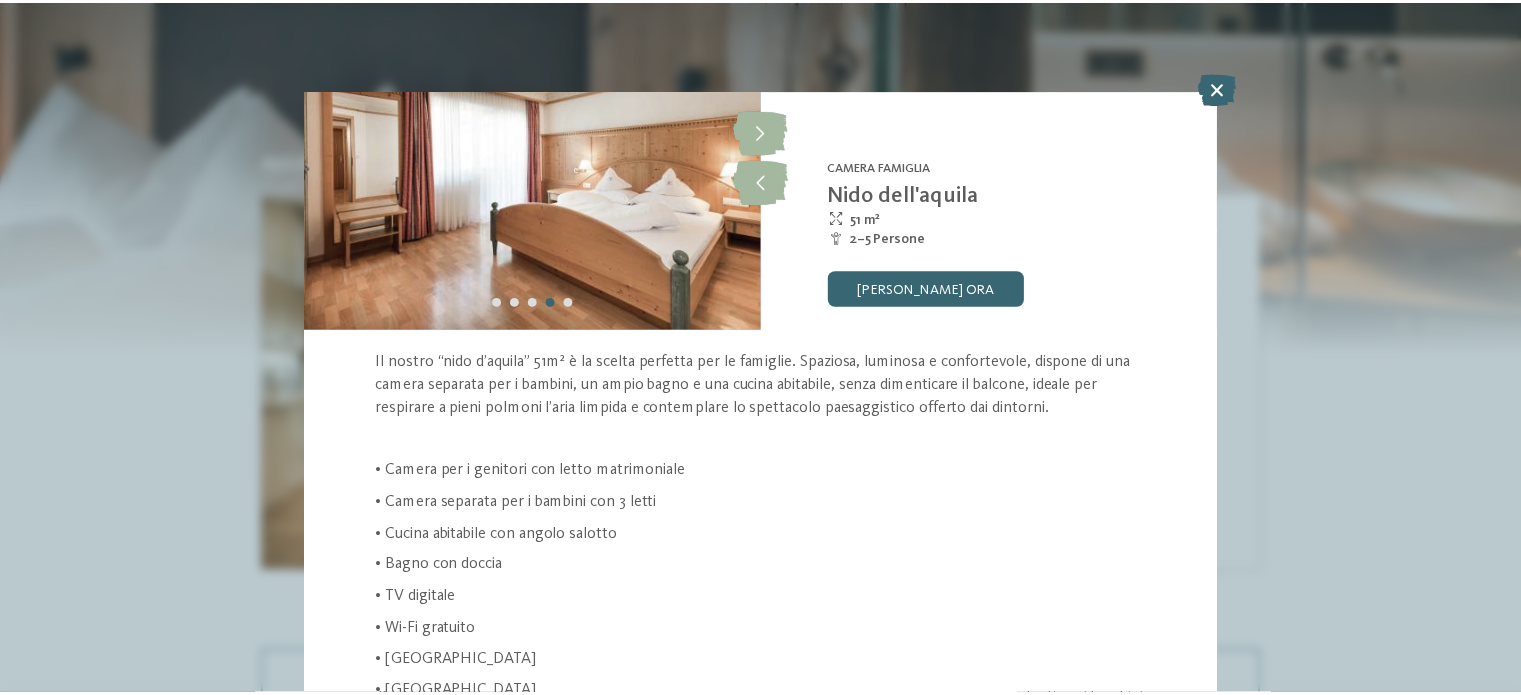 scroll, scrollTop: 0, scrollLeft: 0, axis: both 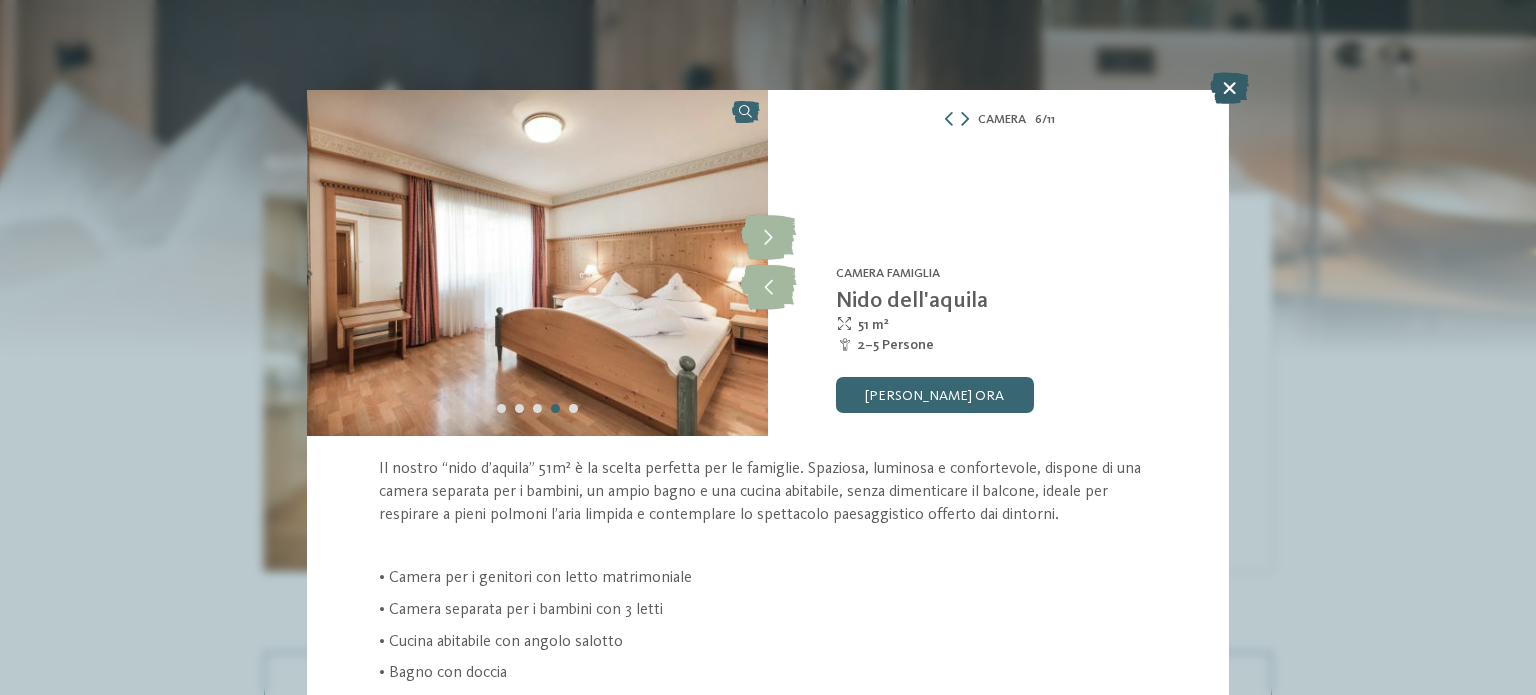 click at bounding box center [1229, 88] 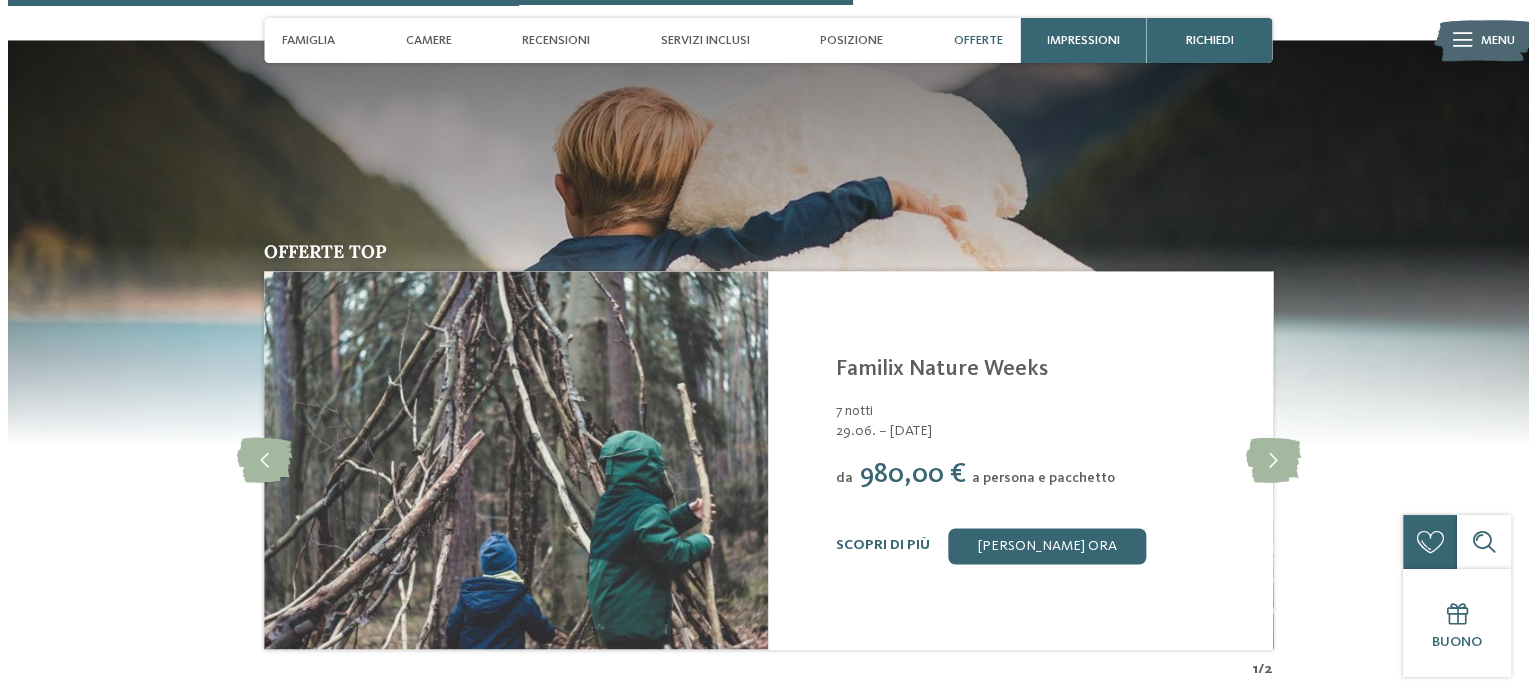 scroll, scrollTop: 3200, scrollLeft: 0, axis: vertical 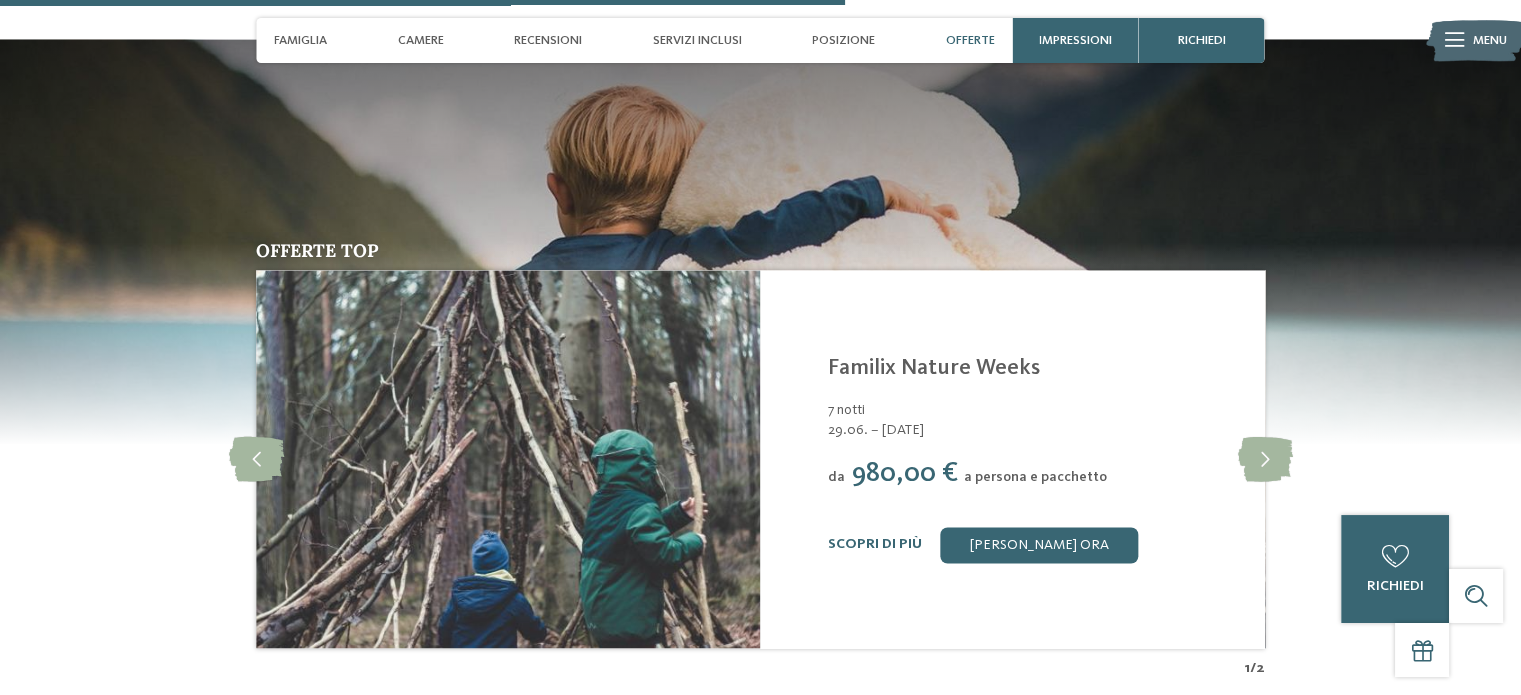 click on "Scopri di più
Richiedi ora" at bounding box center (1035, 545) 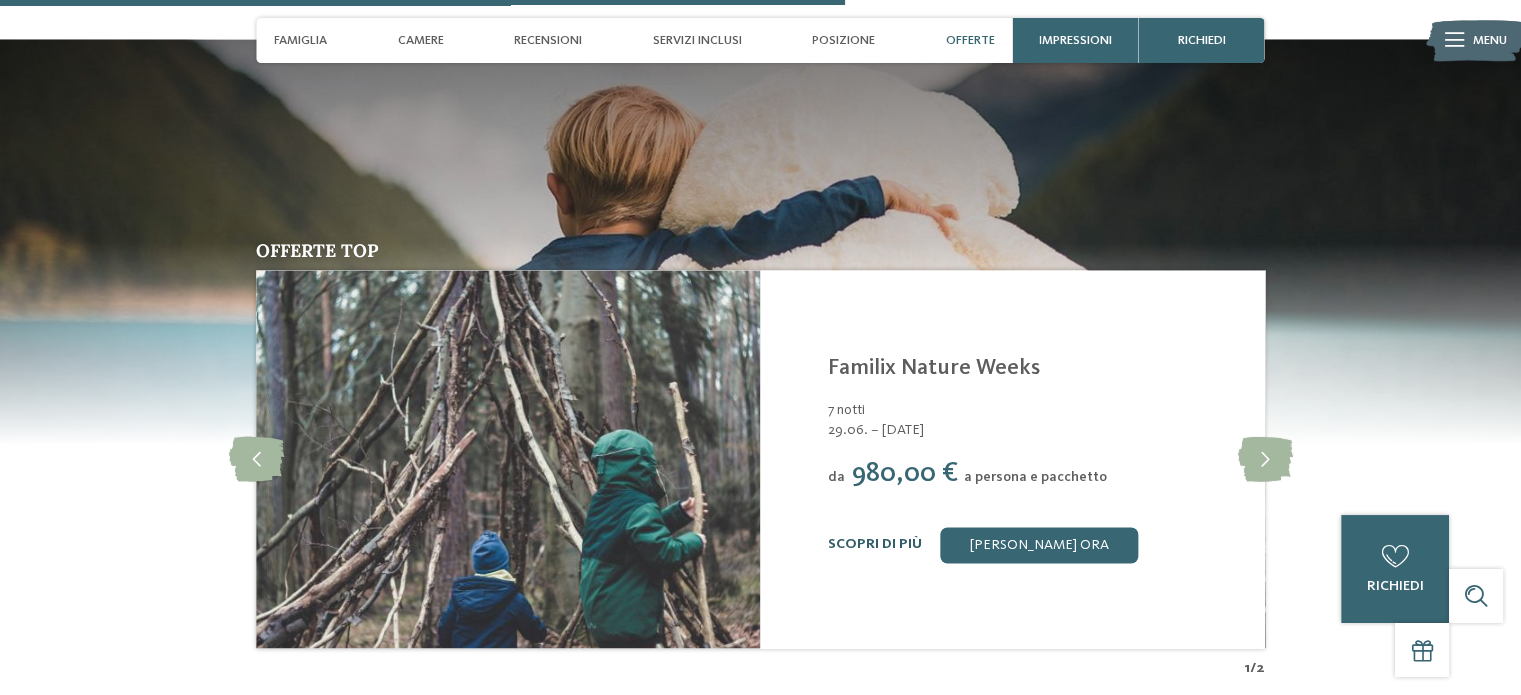 click on "Scopri di più" at bounding box center [875, 544] 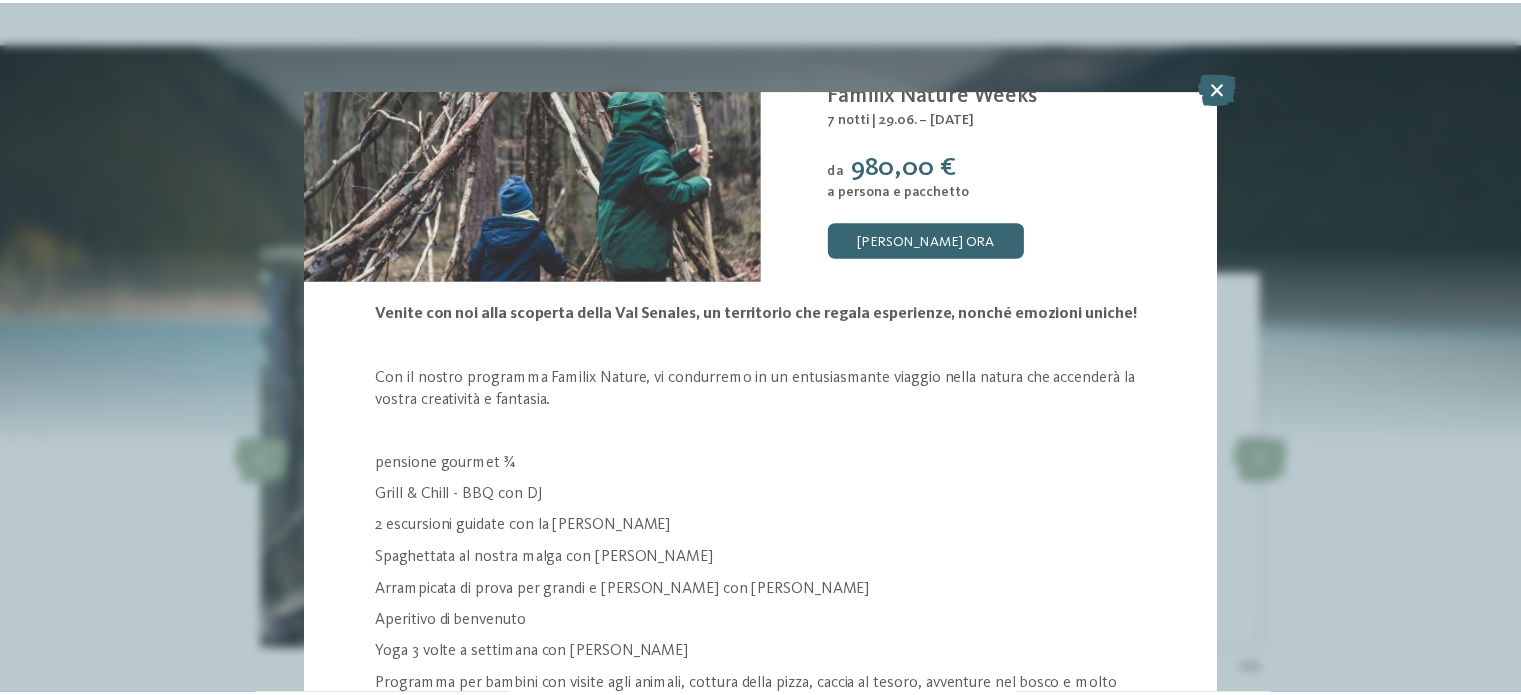 scroll, scrollTop: 0, scrollLeft: 0, axis: both 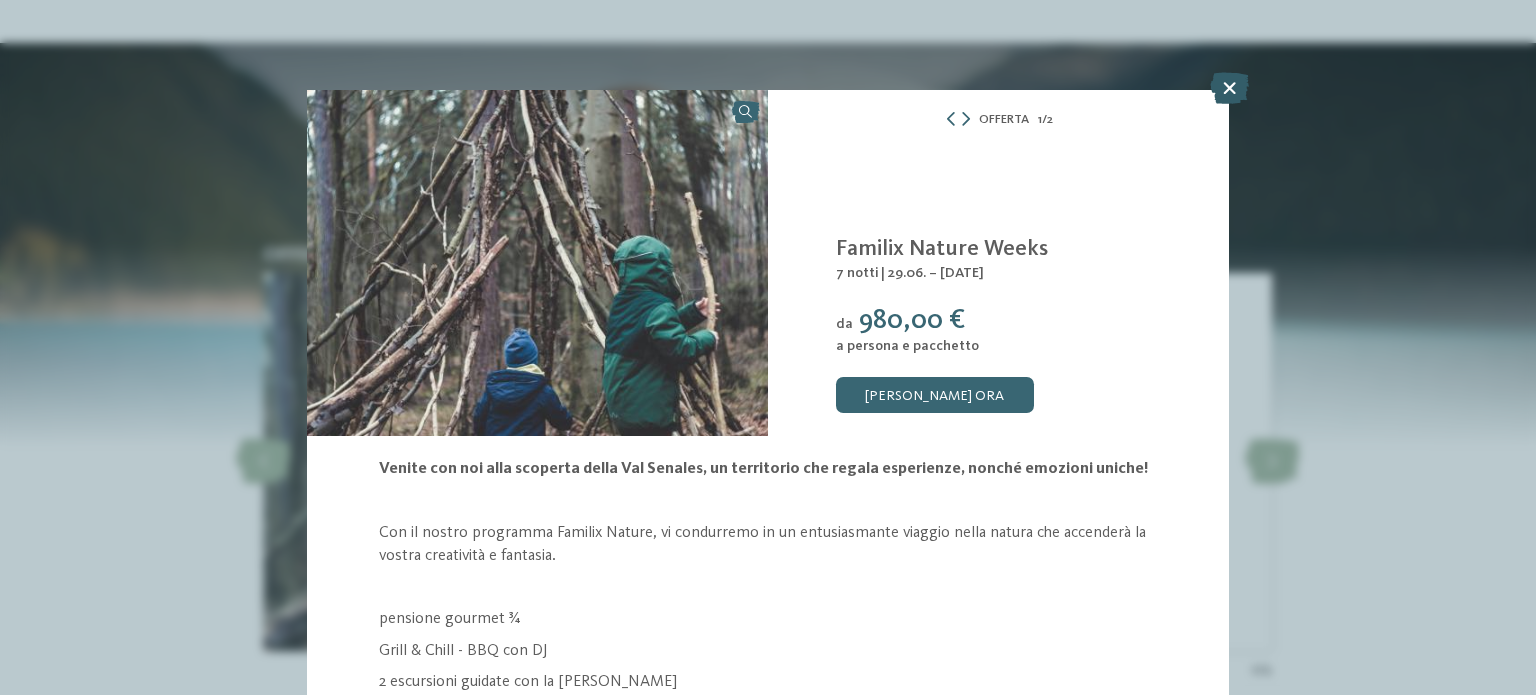 click at bounding box center (1229, 88) 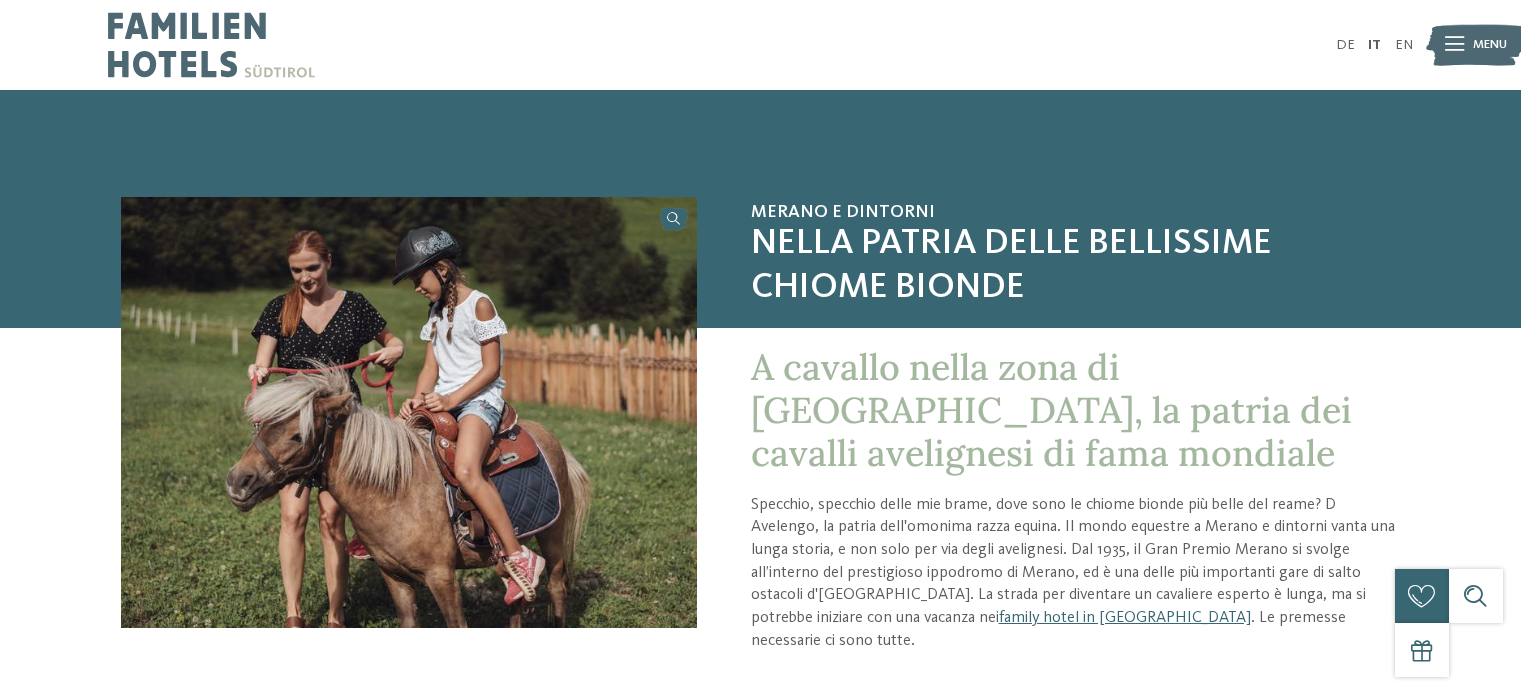 scroll, scrollTop: 0, scrollLeft: 0, axis: both 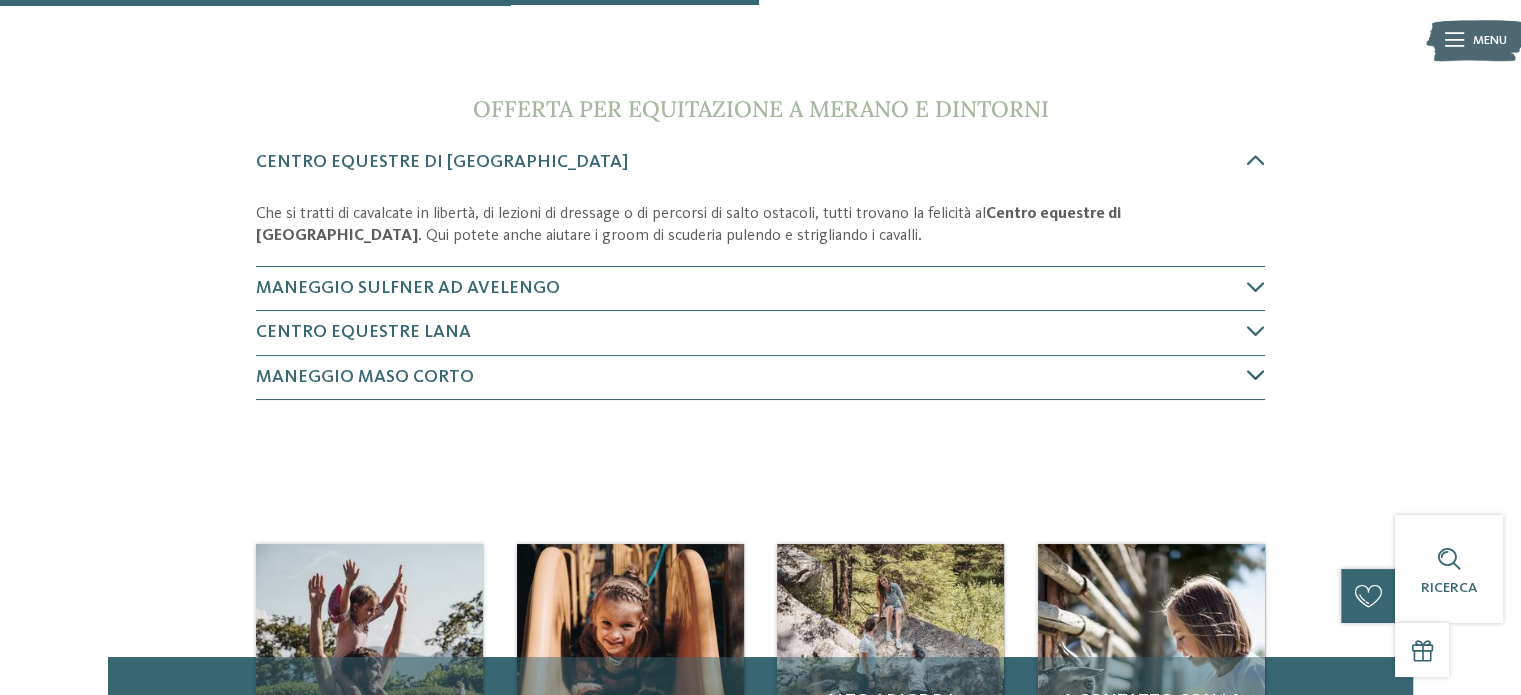 click at bounding box center (1256, 375) 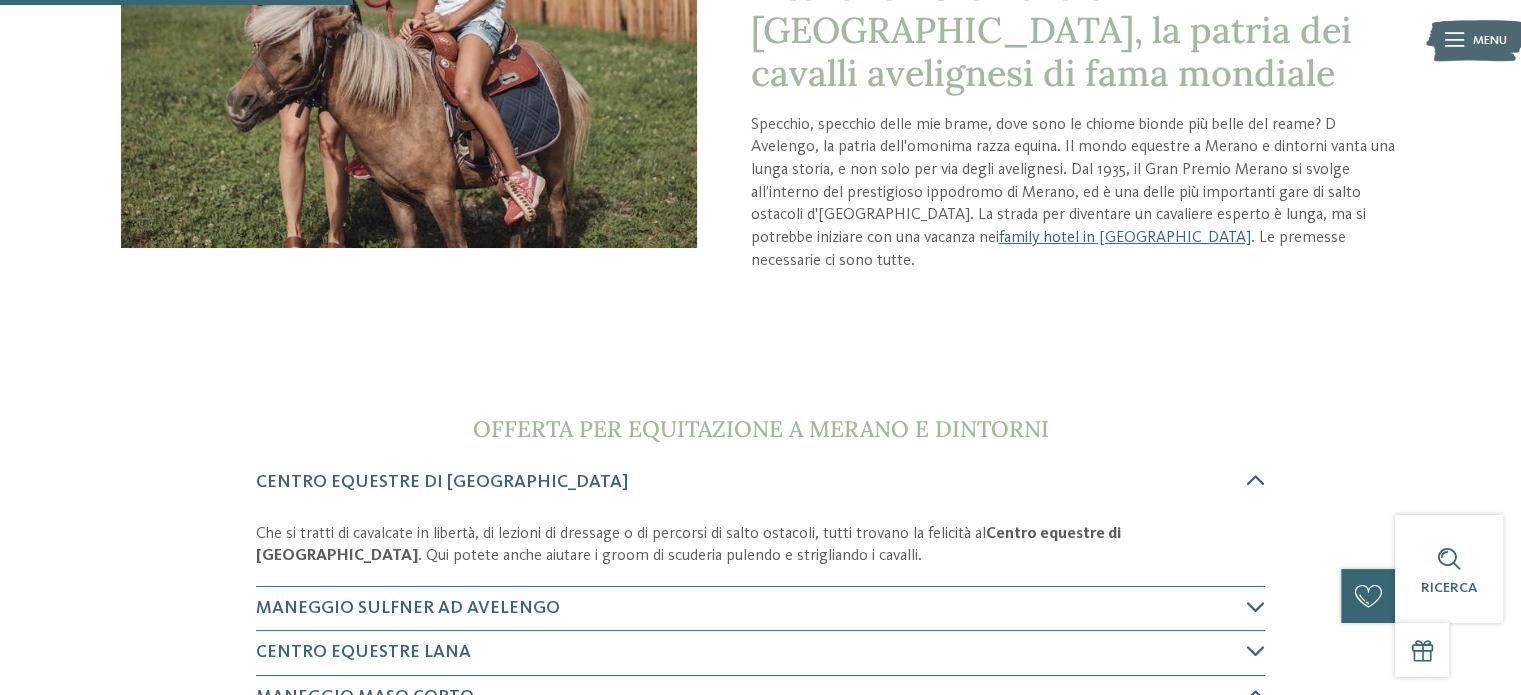 scroll, scrollTop: 344, scrollLeft: 0, axis: vertical 